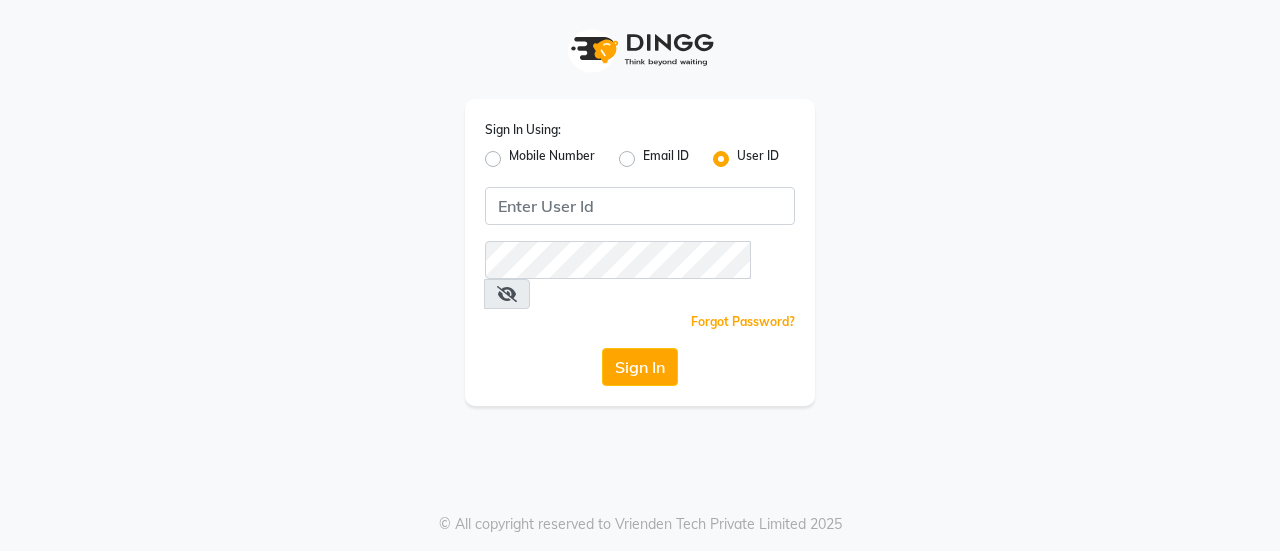 scroll, scrollTop: 0, scrollLeft: 0, axis: both 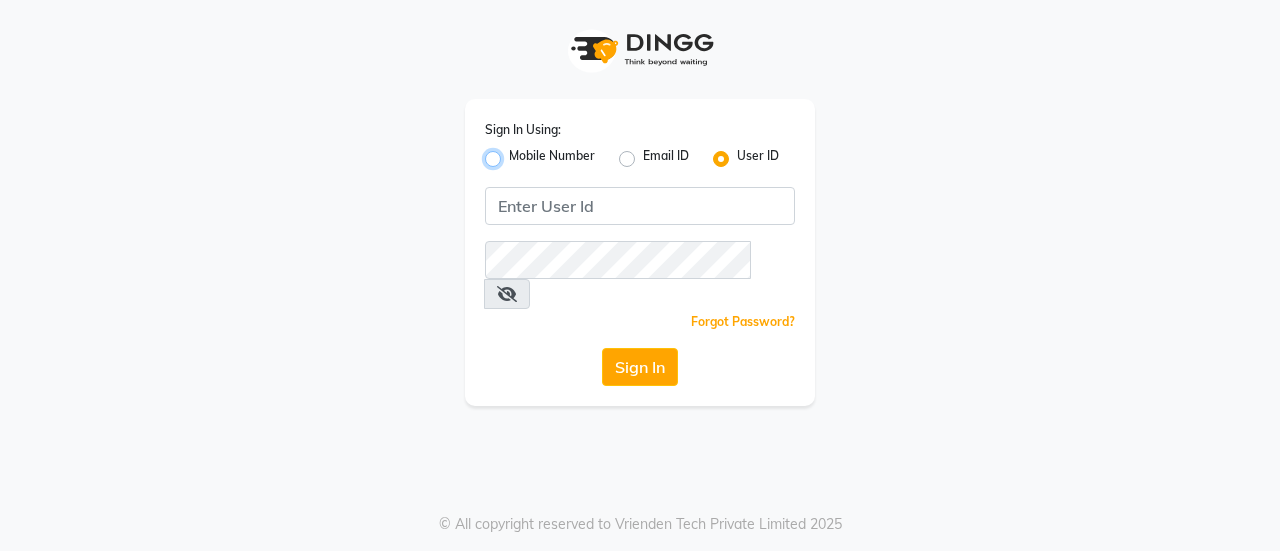 click on "Mobile Number" at bounding box center [515, 153] 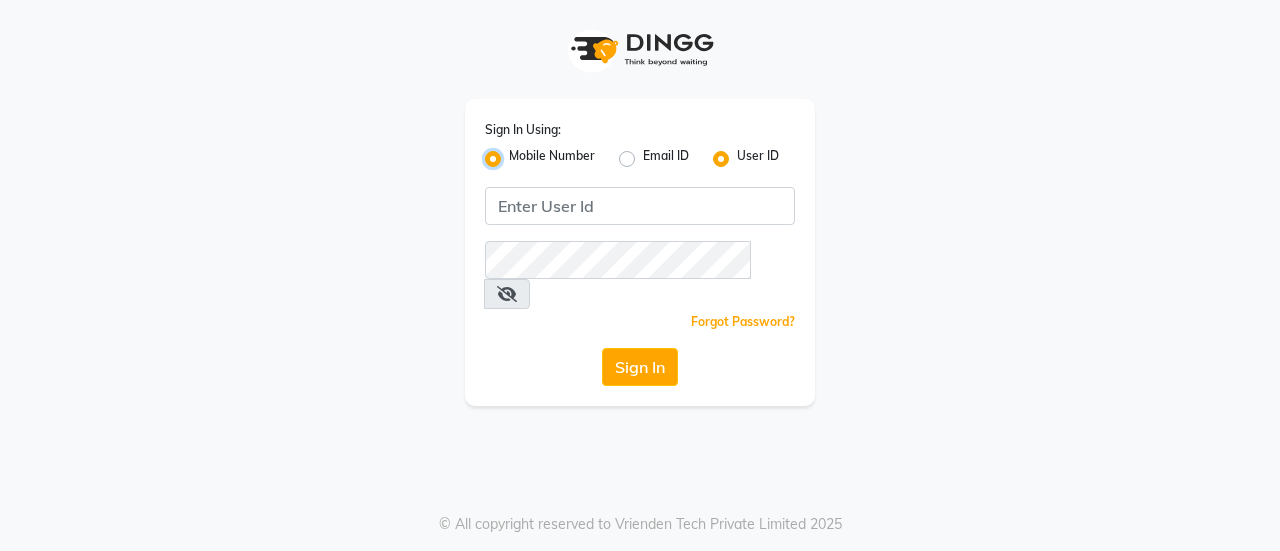 radio on "false" 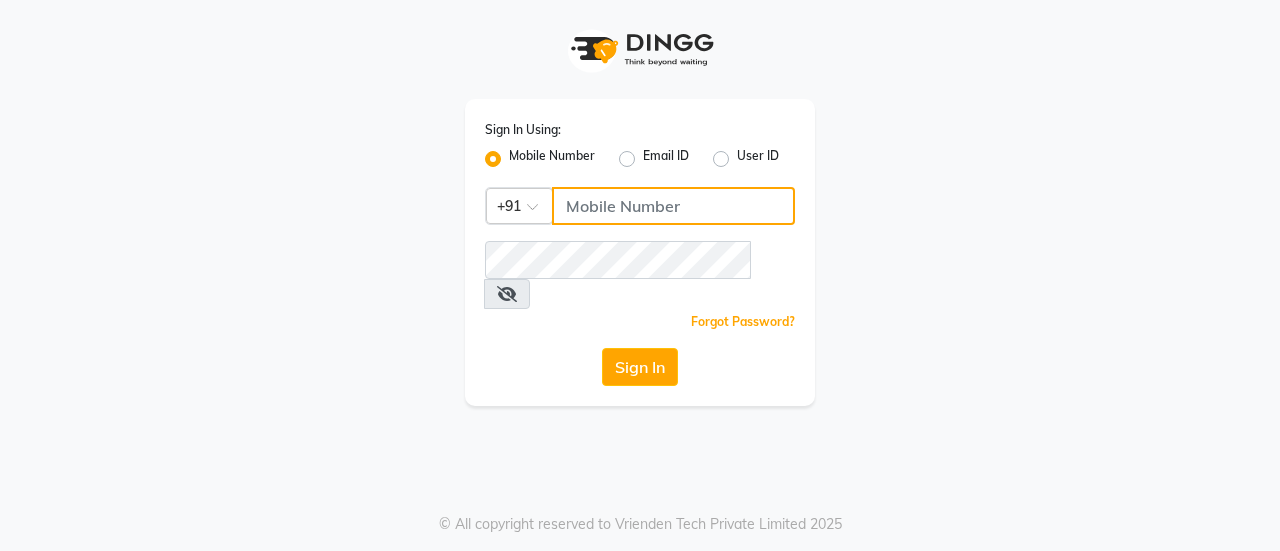 click 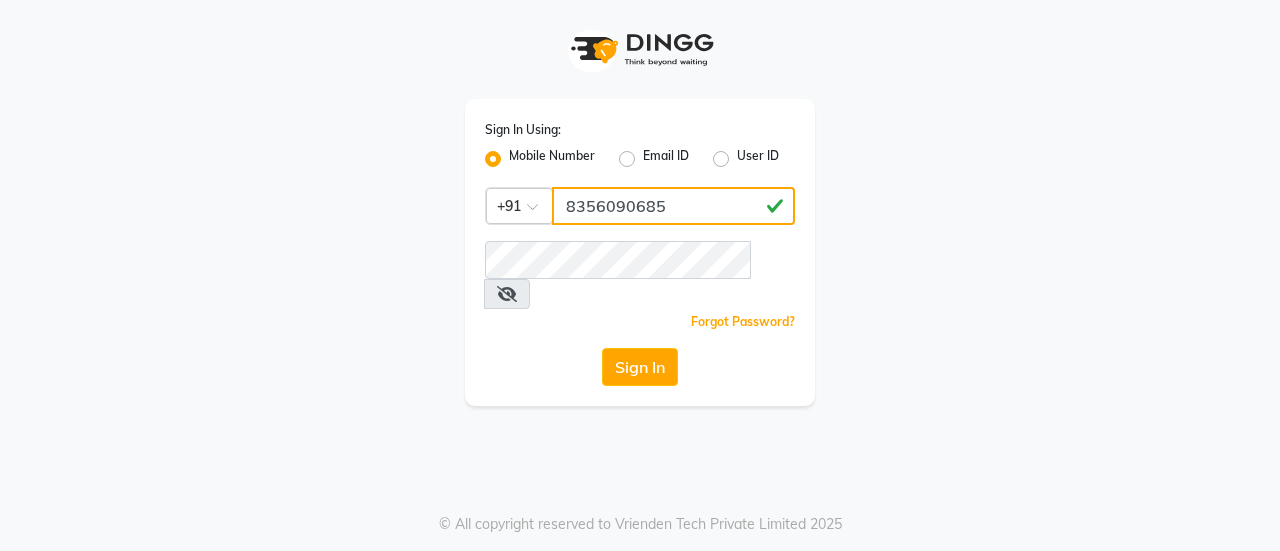 type on "8356090685" 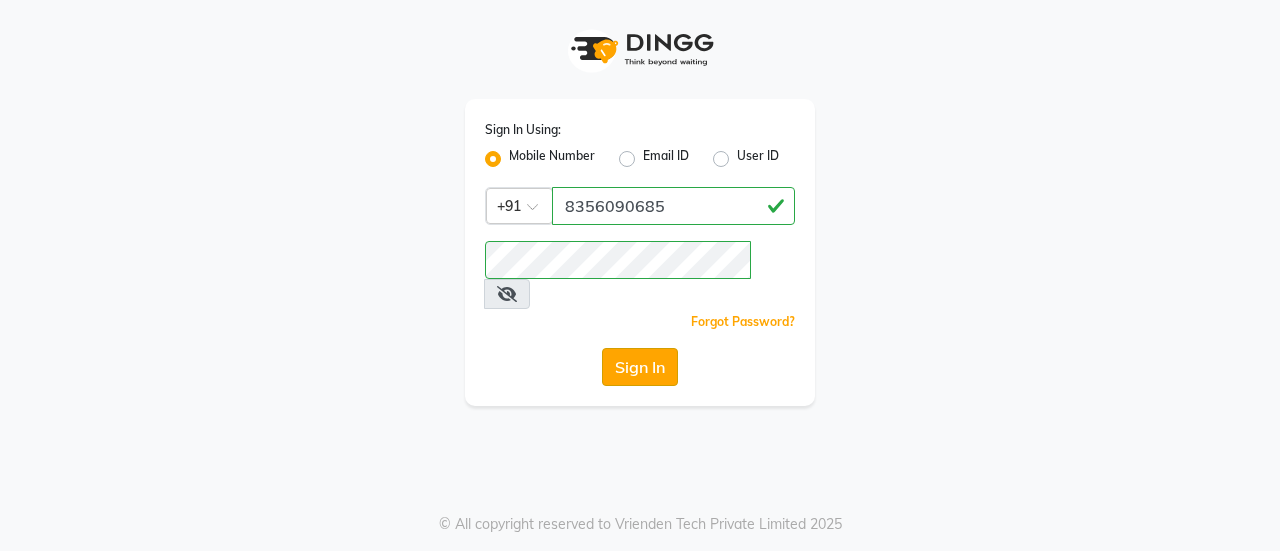 click on "Sign In" 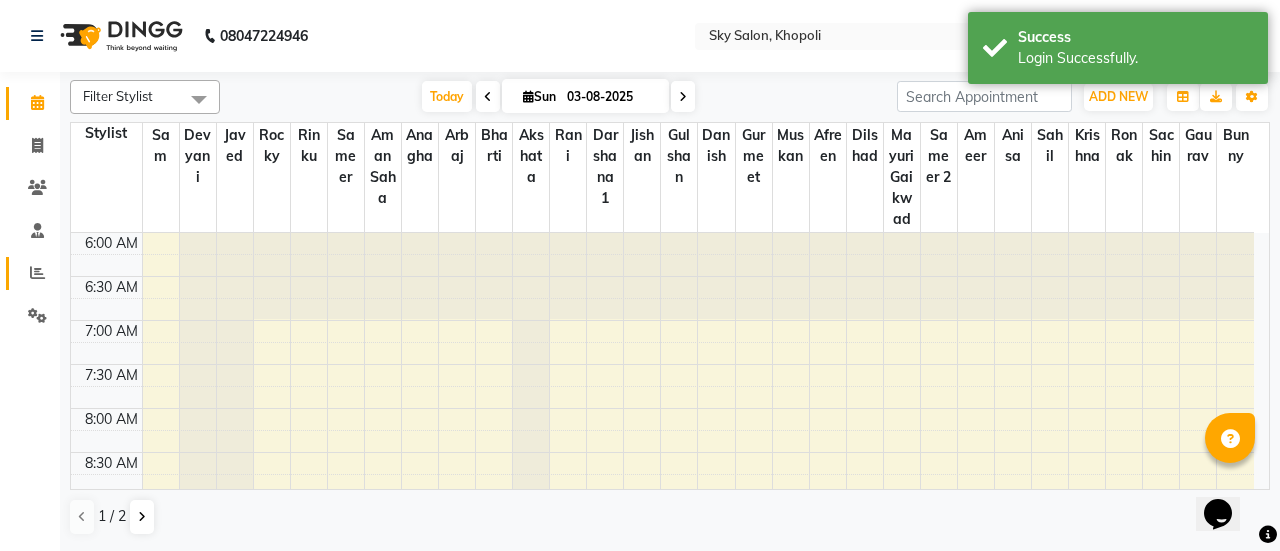 scroll, scrollTop: 0, scrollLeft: 0, axis: both 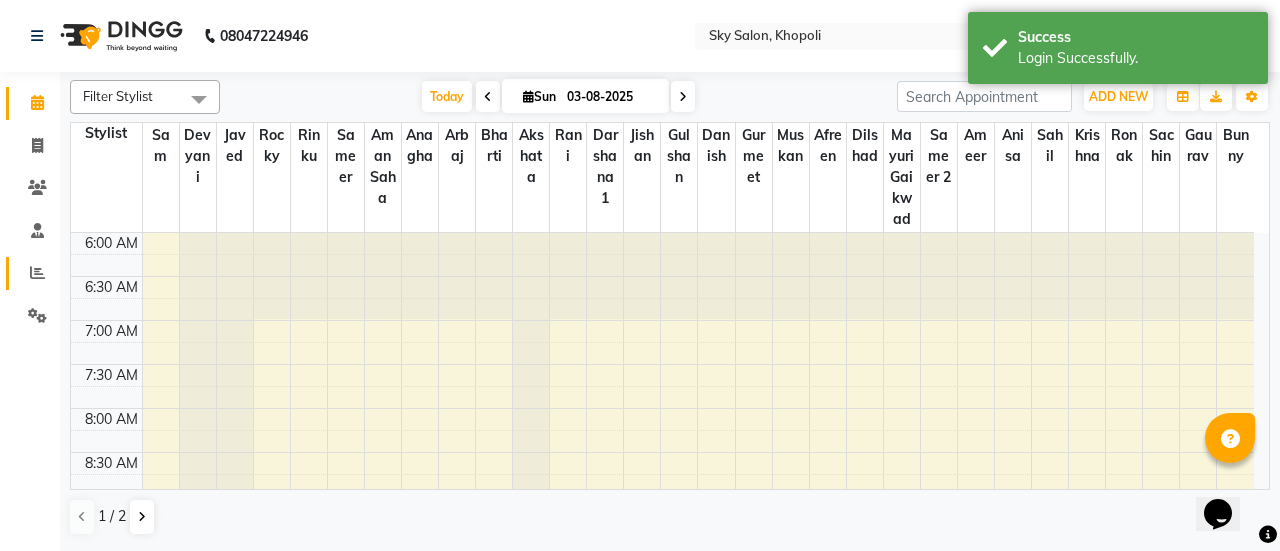 click on "Reports" 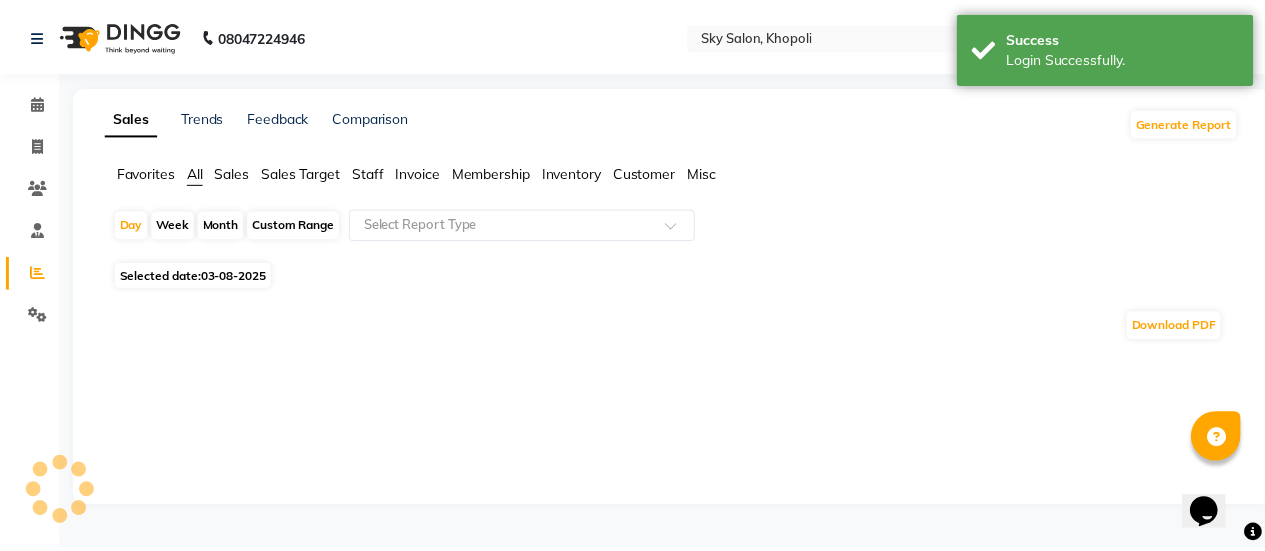 scroll, scrollTop: 1, scrollLeft: 0, axis: vertical 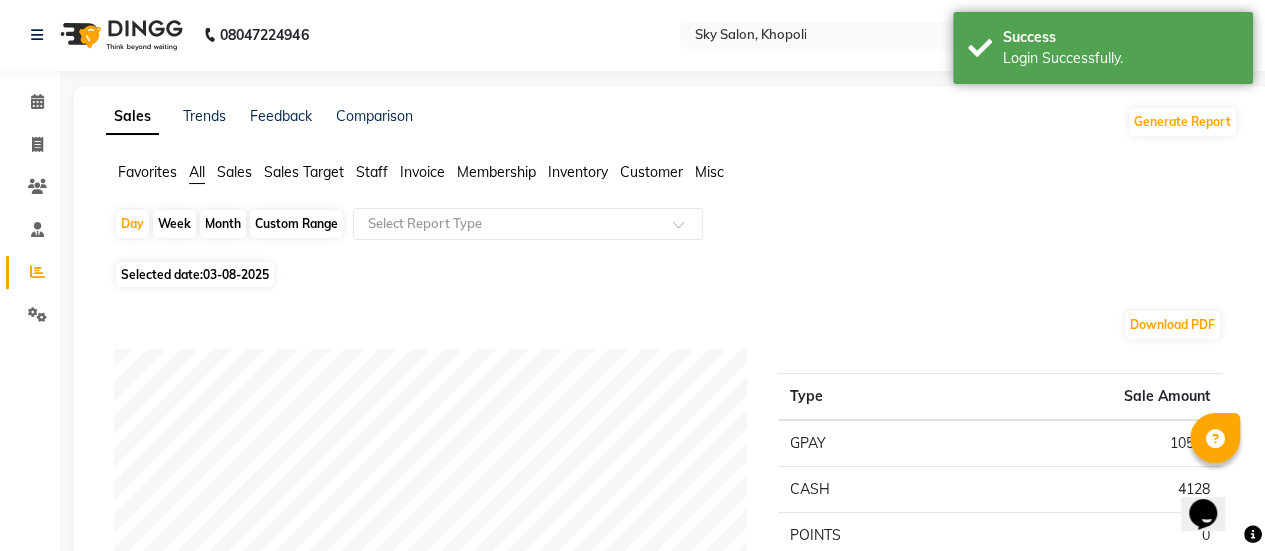 click on "Staff" 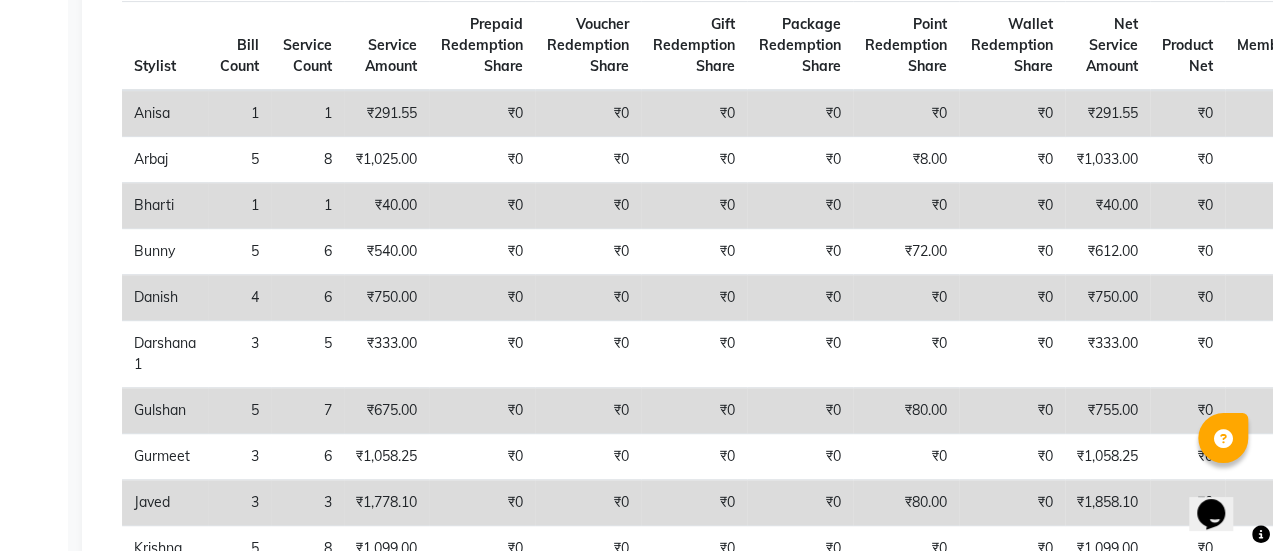 scroll, scrollTop: 0, scrollLeft: 0, axis: both 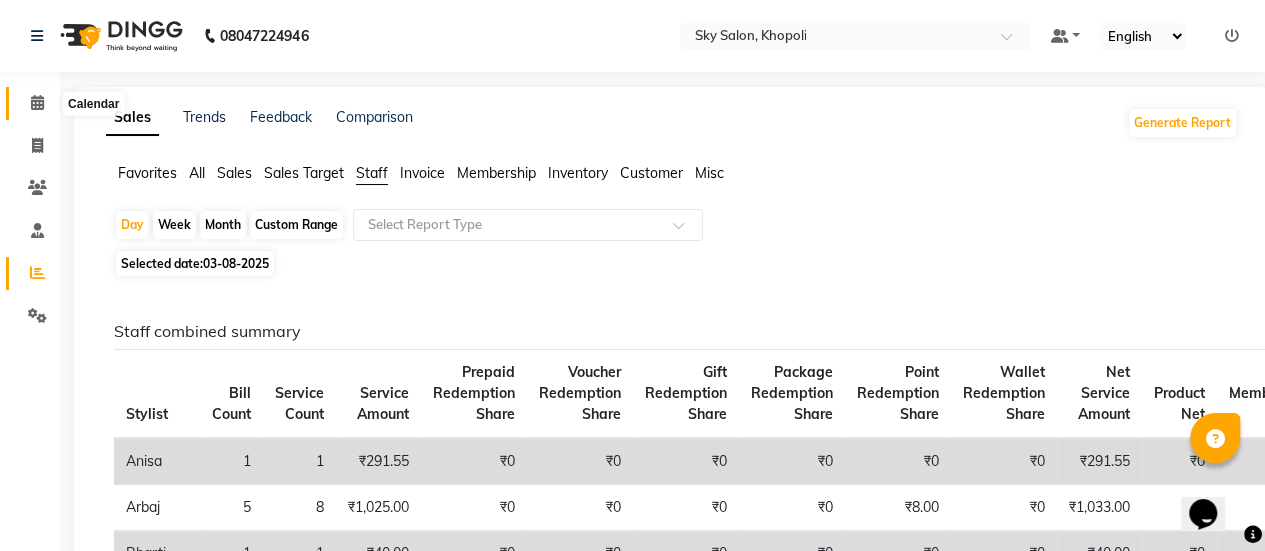 click 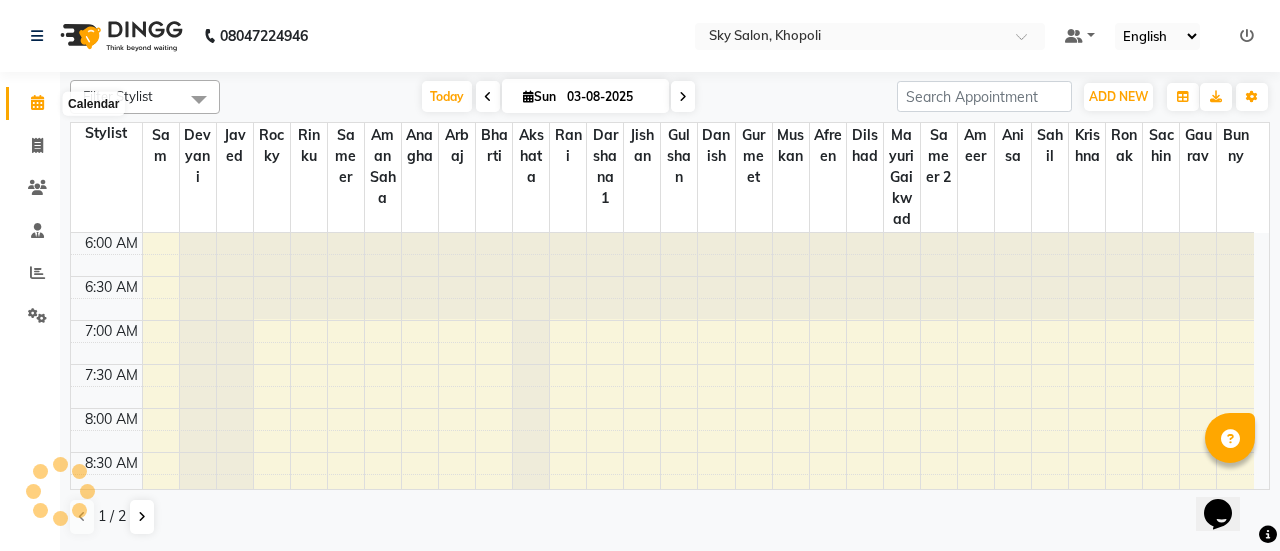 scroll, scrollTop: 0, scrollLeft: 0, axis: both 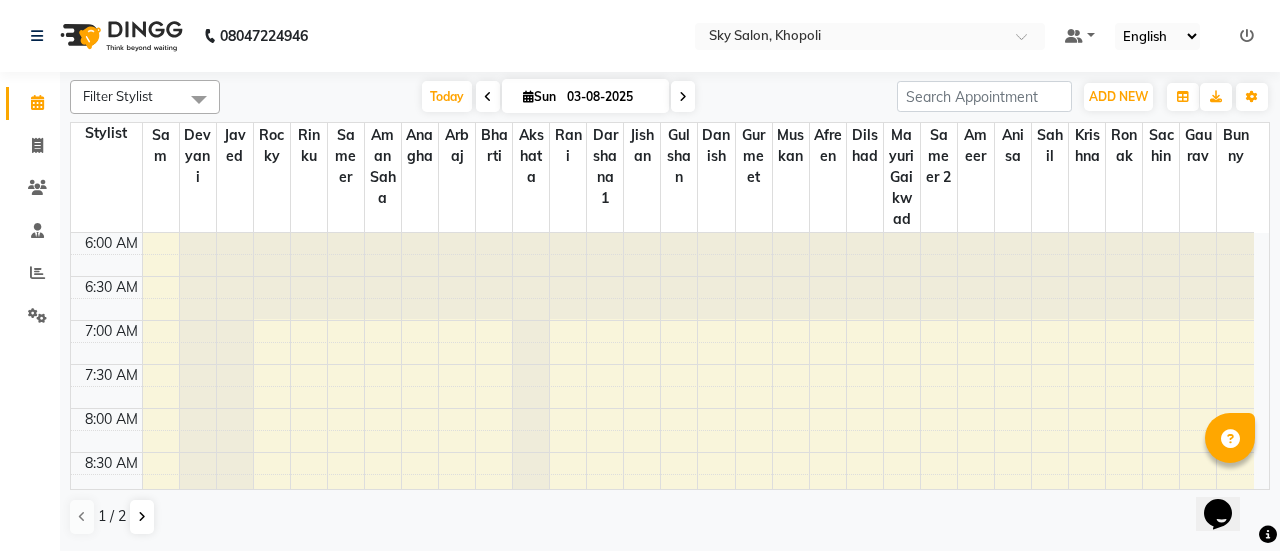 click on "Filter Stylist Select All afreen akshata aman saha ameer Anagha anisa arbaj bharti Bunny Danish Darshana 1 devyani dilshad gaurav Gulshan gurmeet javed jishan krishna mayuri gaikwad muskan rani rinku rocky Ronak sachin sahil sam sameer sameer 2 sandhya shabnam shakti sunny sweety vivek Today Sun 03-08-2025 Toggle Dropdown Add Appointment Add Invoice Add Attendance Add Client Add Transaction Toggle Dropdown Add Appointment Add Invoice Add Attendance Add Client ADD NEW Toggle Dropdown Add Appointment Add Invoice Add Attendance Add Client Add Transaction Filter Stylist Select All afreen akshata aman saha ameer Anagha anisa arbaj bharti Bunny Danish Darshana 1 devyani dilshad gaurav Gulshan gurmeet javed jishan krishna mayuri gaikwad muskan rani rinku rocky Ronak sachin sahil sam sameer sameer 2 sandhya shabnam shakti sunny sweety vivek Group By Staff View Room View View as Vertical Vertical - Week View Horizontal Horizontal - Week View List Toggle Dropdown Calendar Settings Manage Tags Full Screen 30" 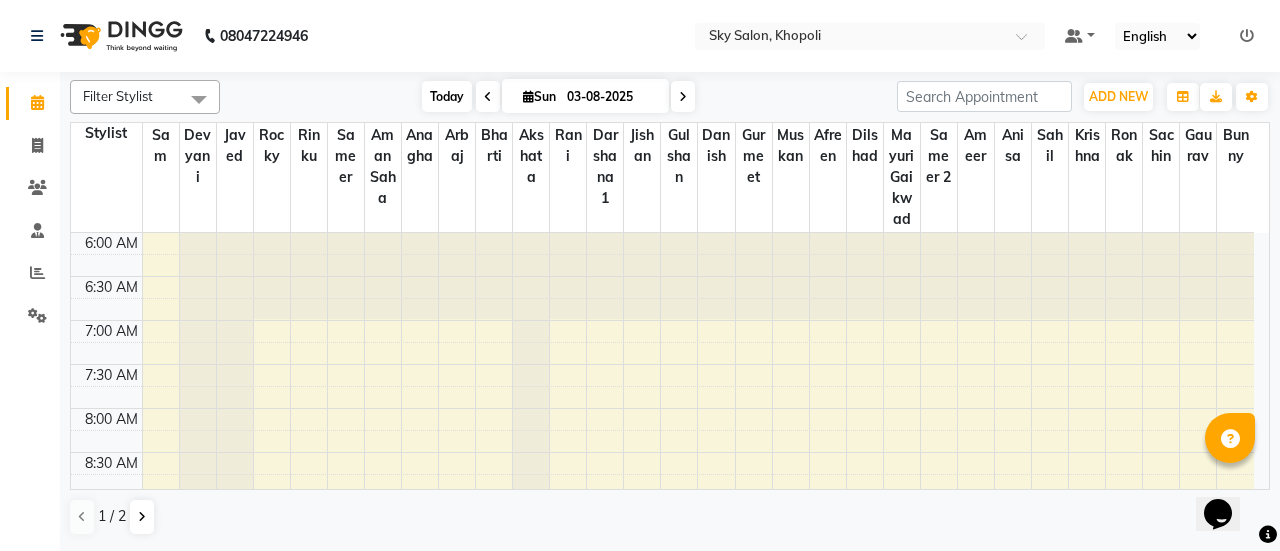 click on "Today" at bounding box center [447, 96] 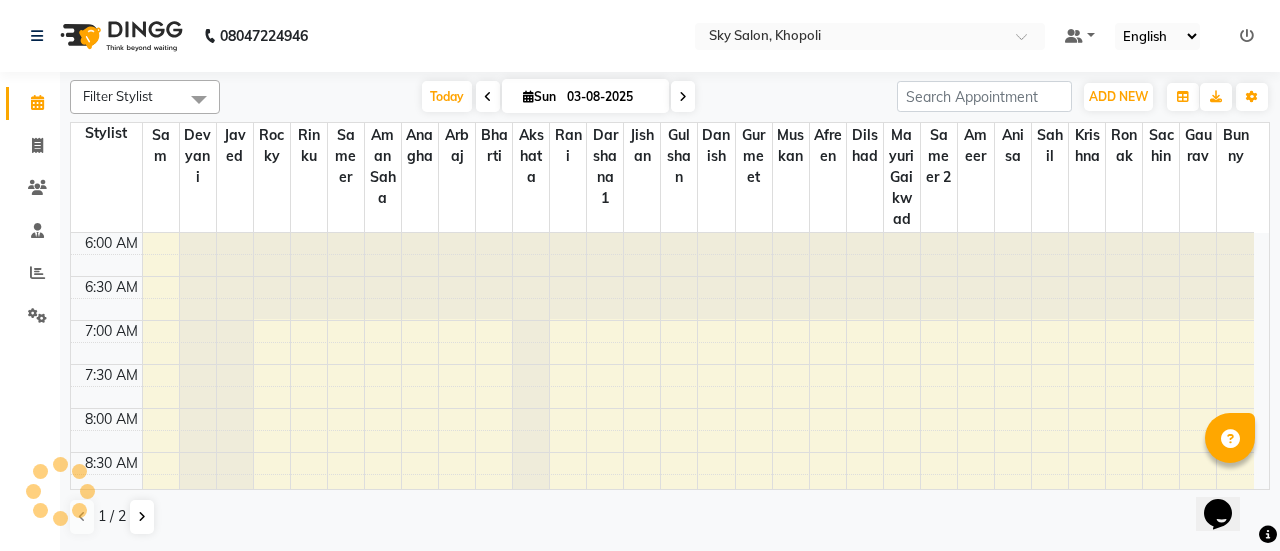 scroll, scrollTop: 694, scrollLeft: 0, axis: vertical 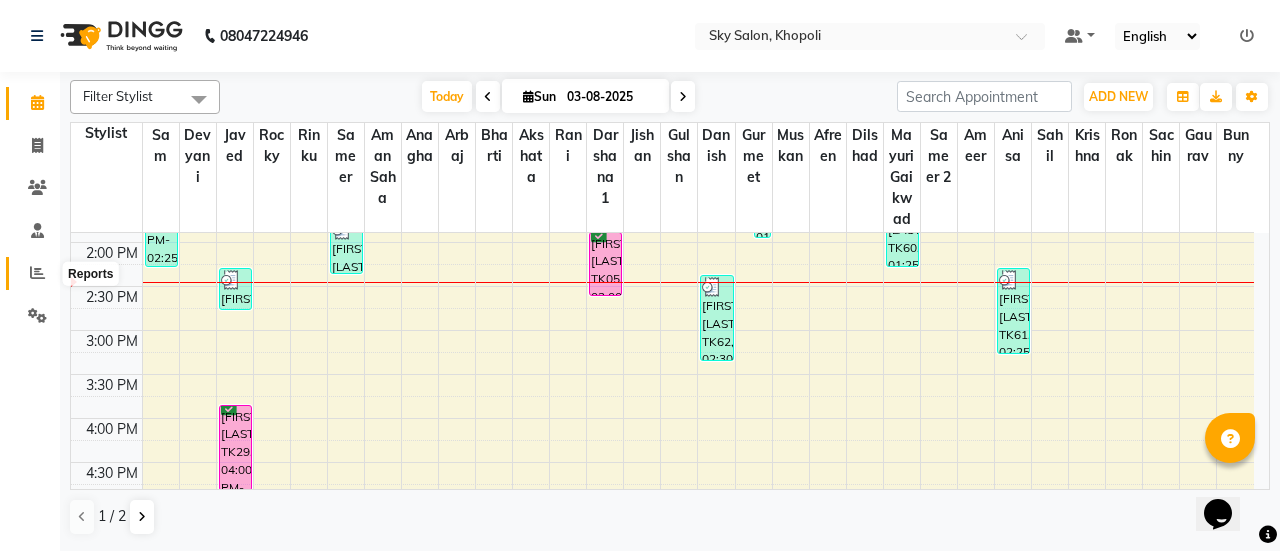 click 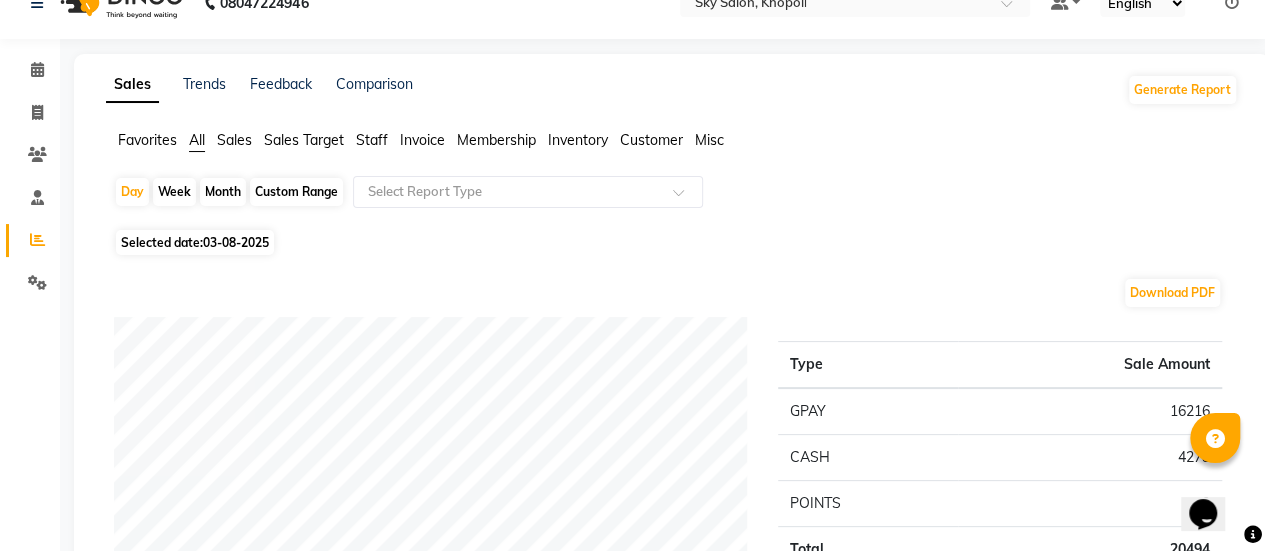scroll, scrollTop: 73, scrollLeft: 0, axis: vertical 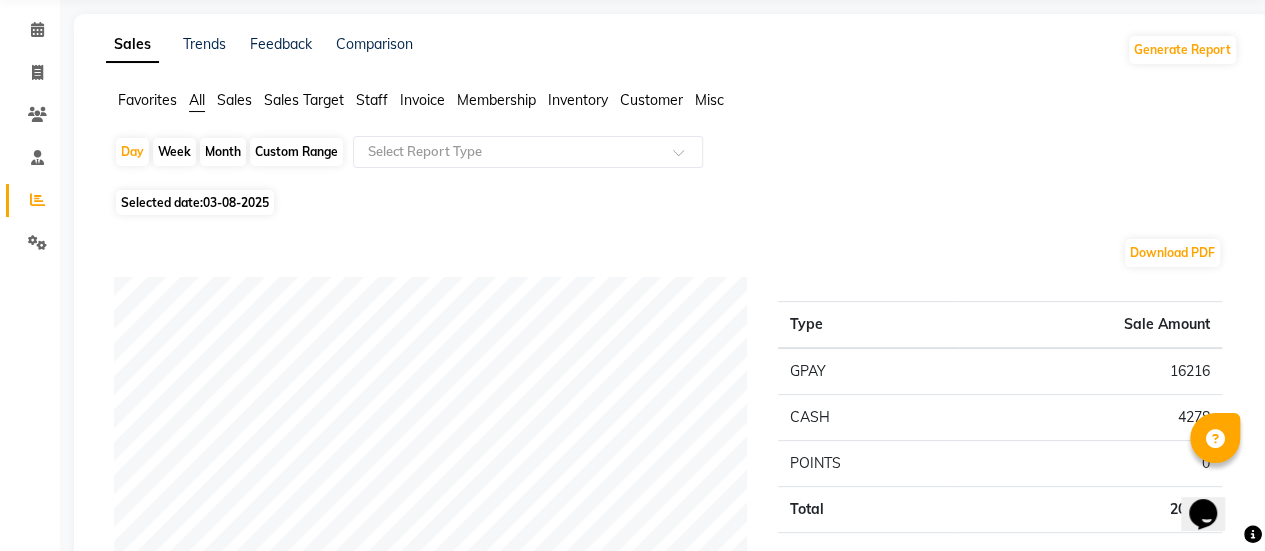 click on "Staff" 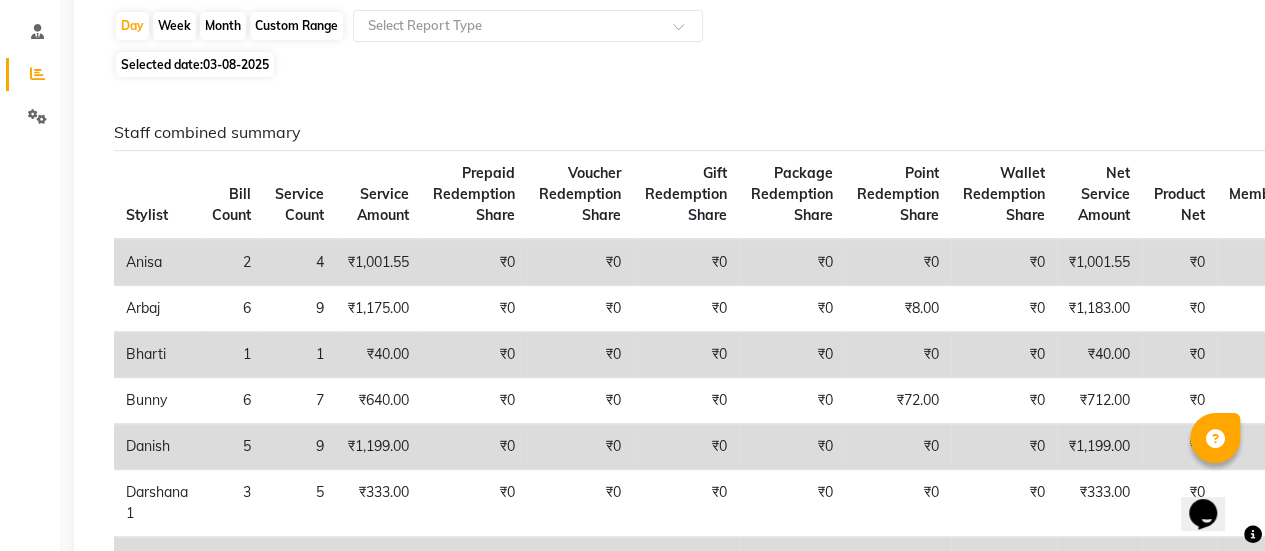 scroll, scrollTop: 0, scrollLeft: 0, axis: both 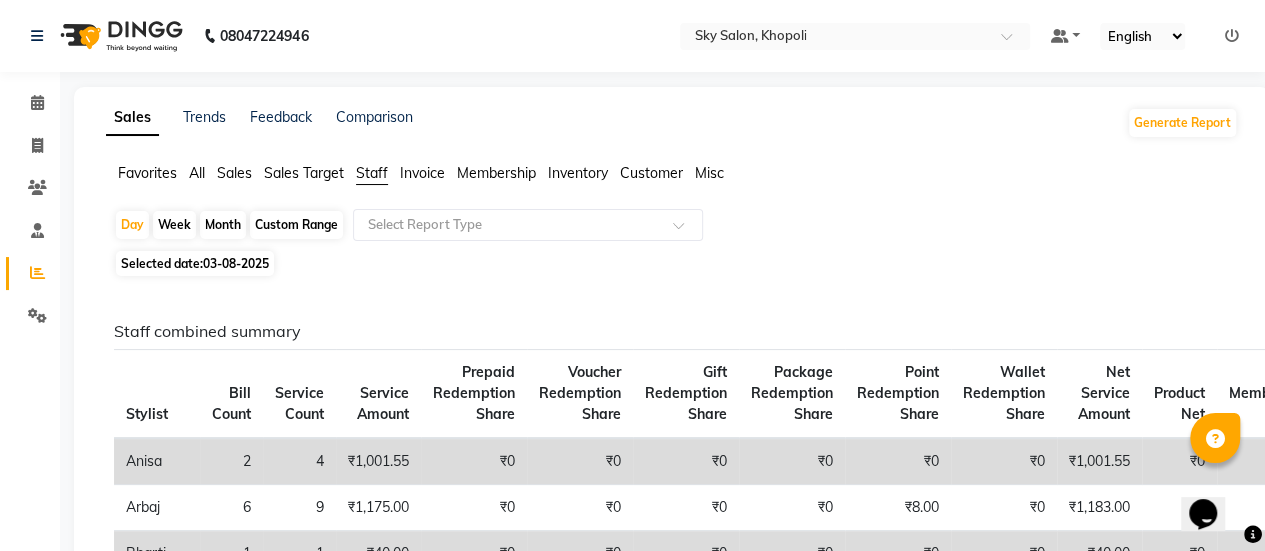click on "Selected date:  03-08-2025" 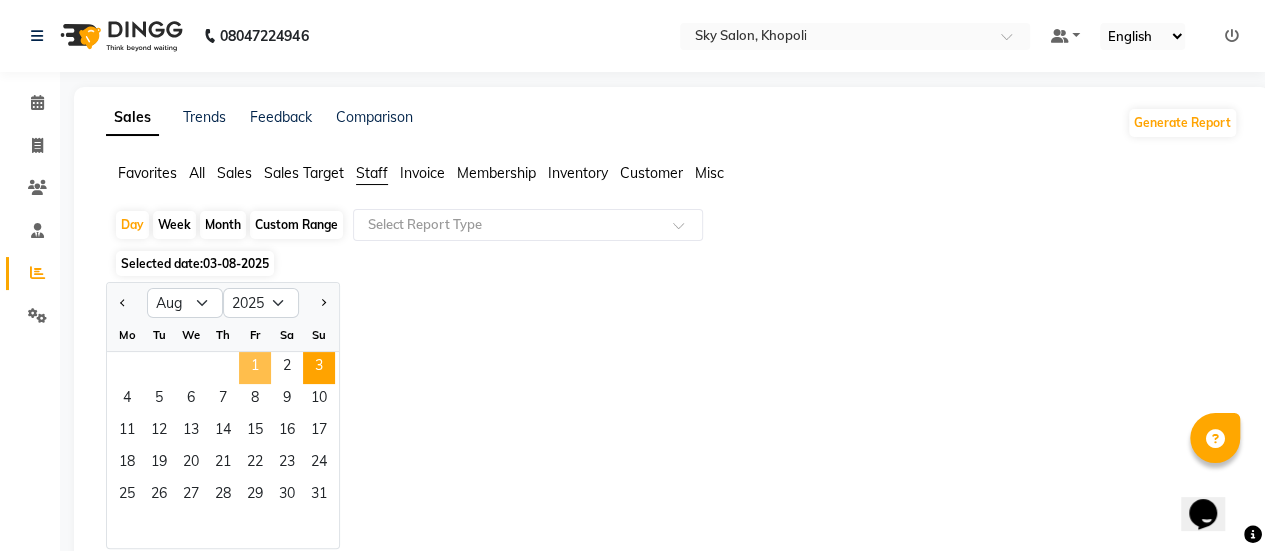 click on "1" 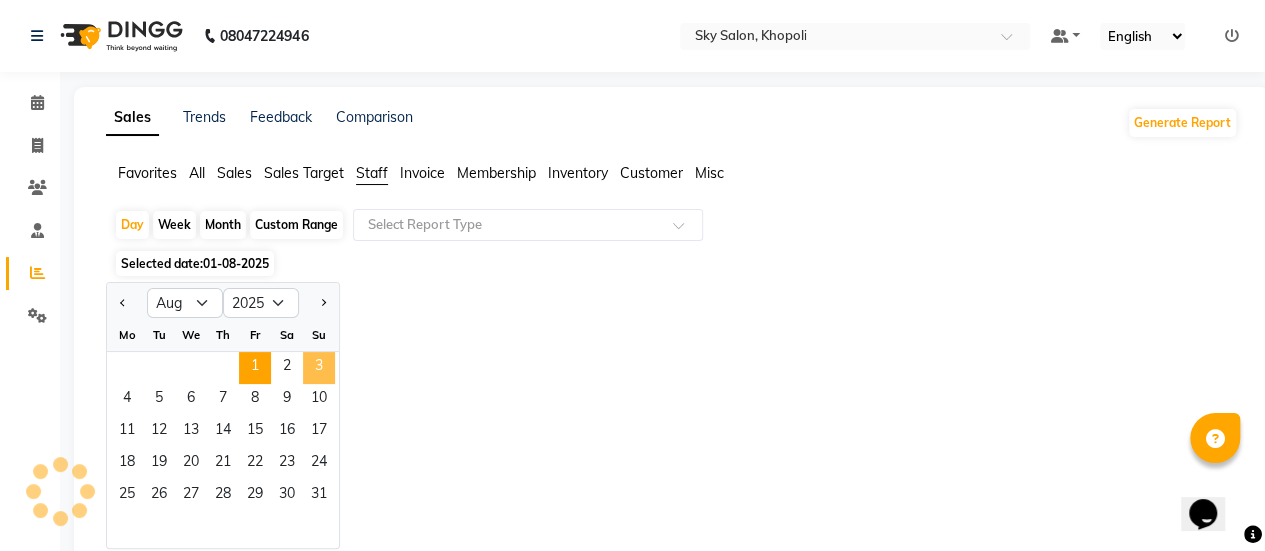 click on "3" 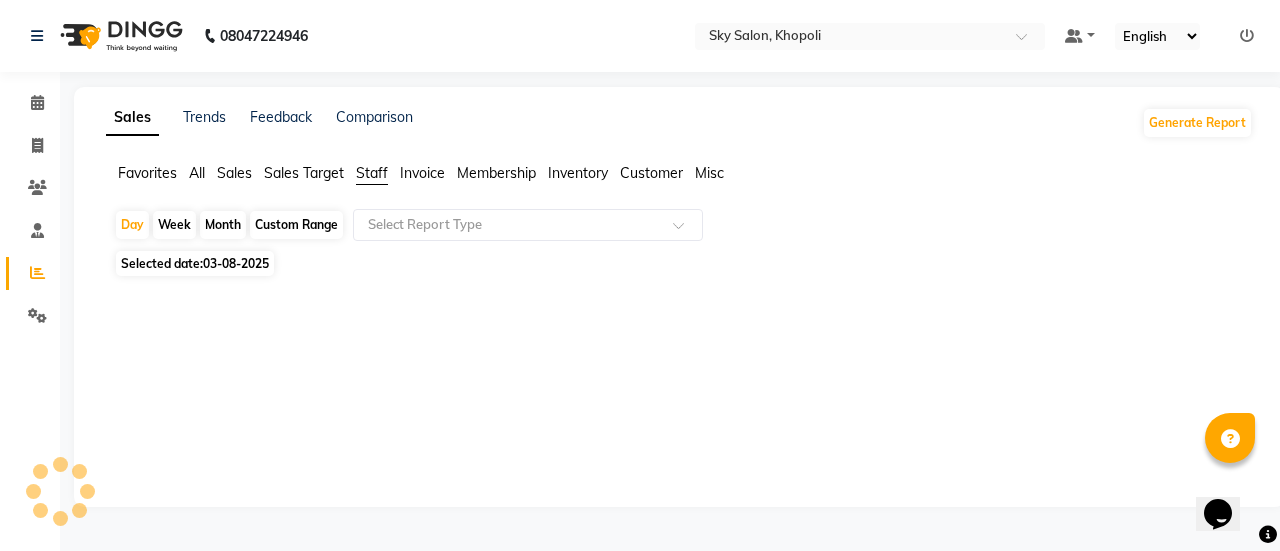 click on "Custom Range" 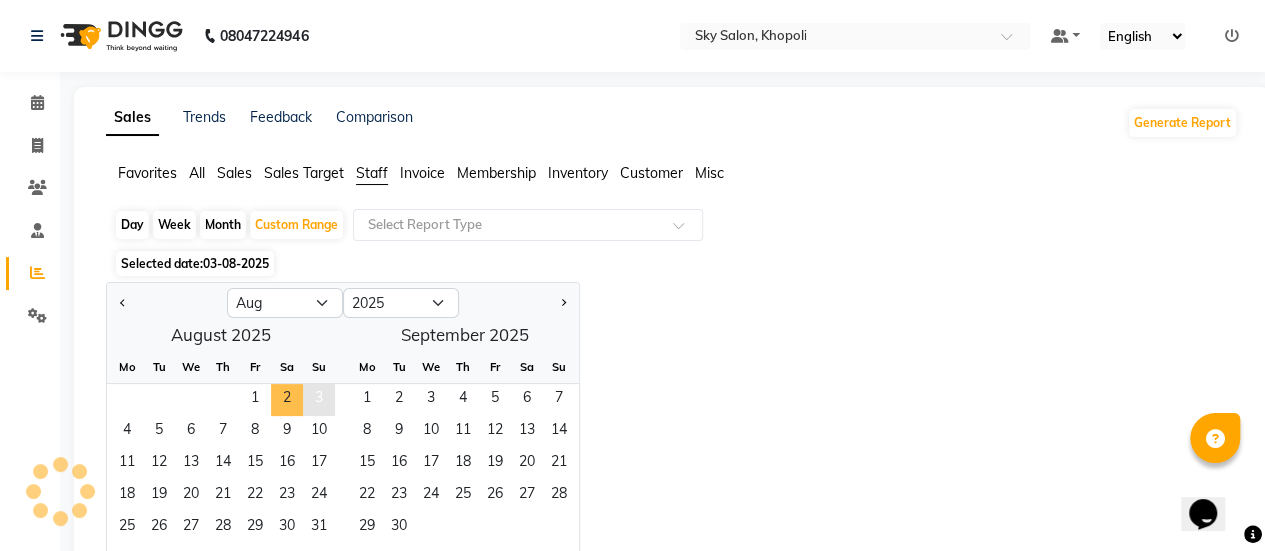 drag, startPoint x: 257, startPoint y: 393, endPoint x: 316, endPoint y: 391, distance: 59.03389 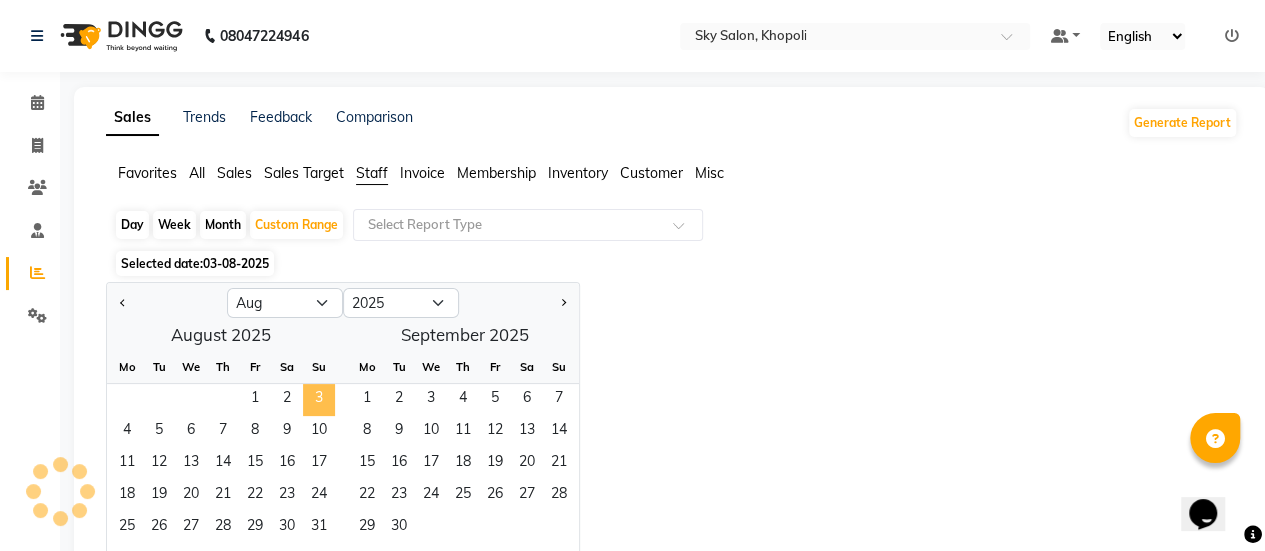 click on "3" 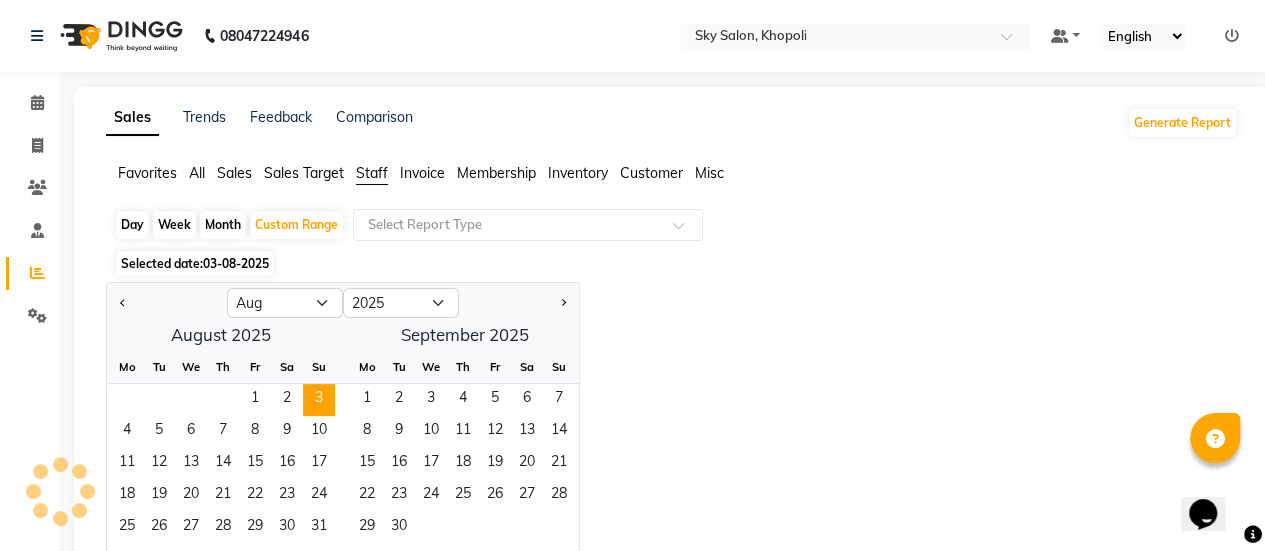 click on "Day   Week   Month   Custom Range  Select Report Type" 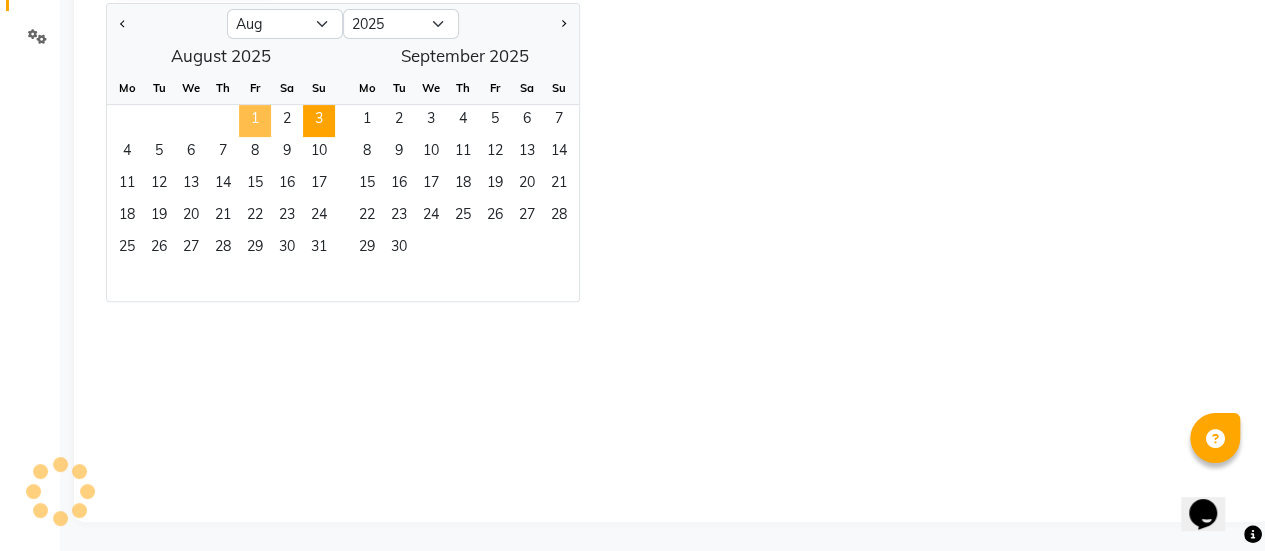 click on "1" 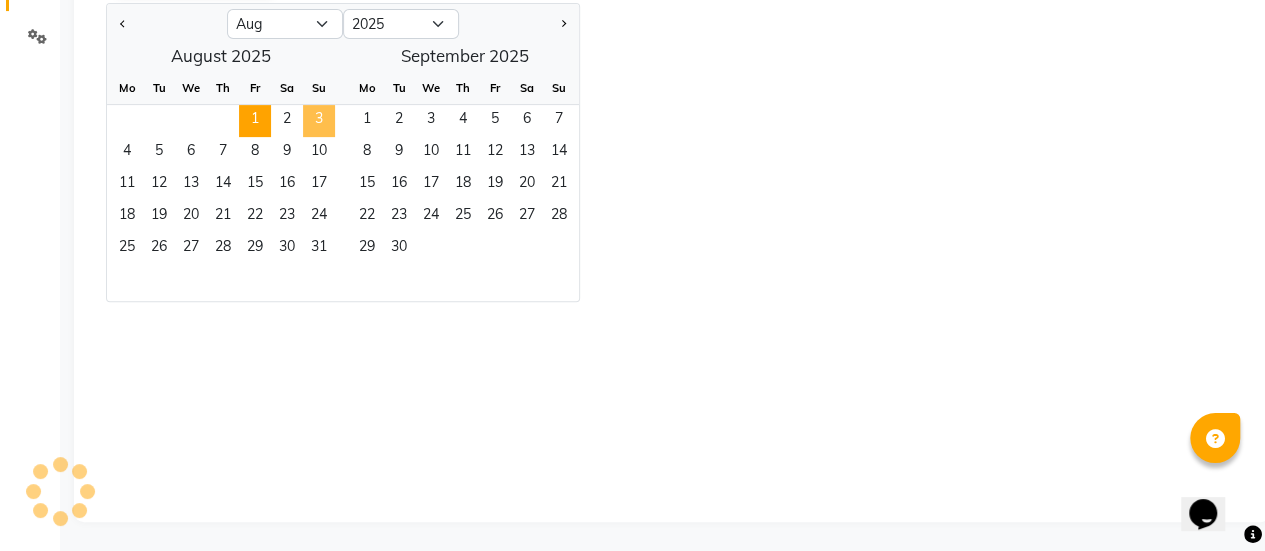 click on "3" 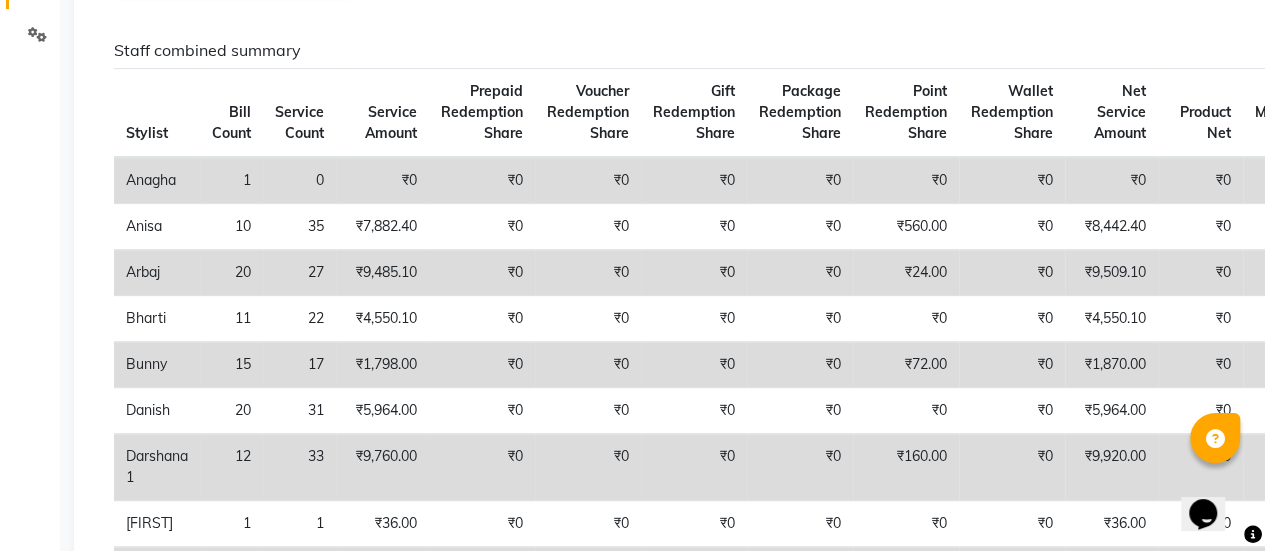 scroll, scrollTop: 277, scrollLeft: 0, axis: vertical 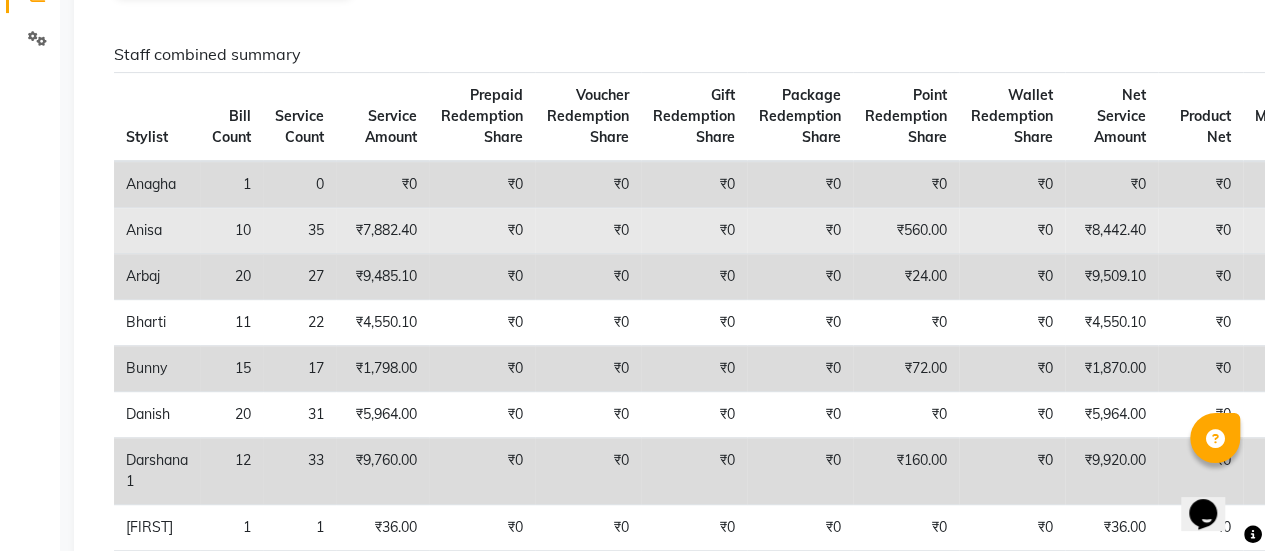 click on "₹8,442.40" 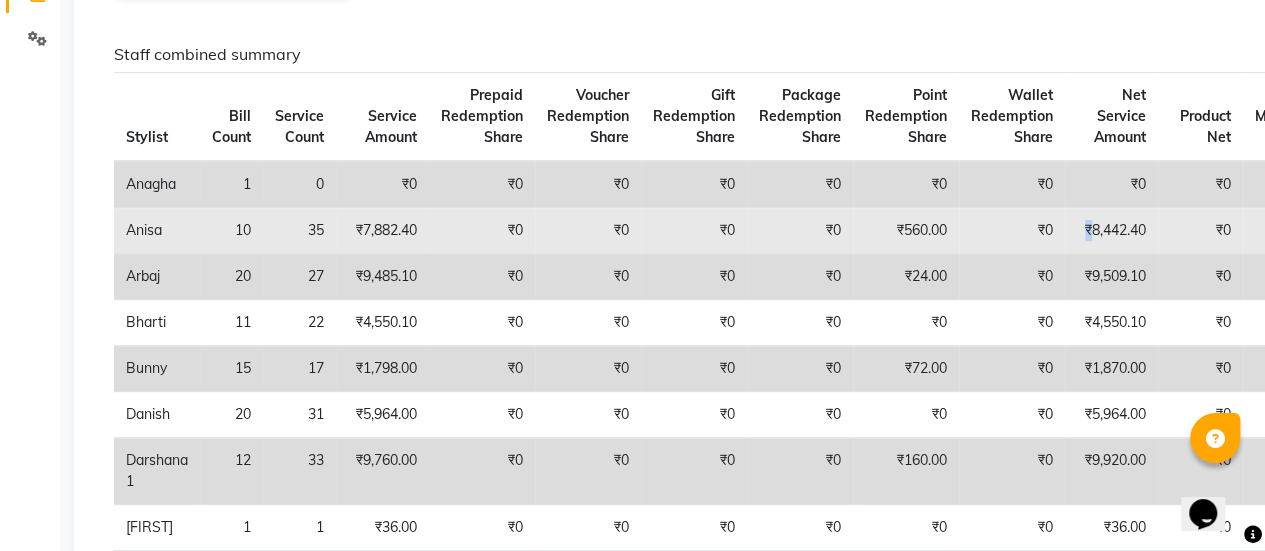 click on "₹8,442.40" 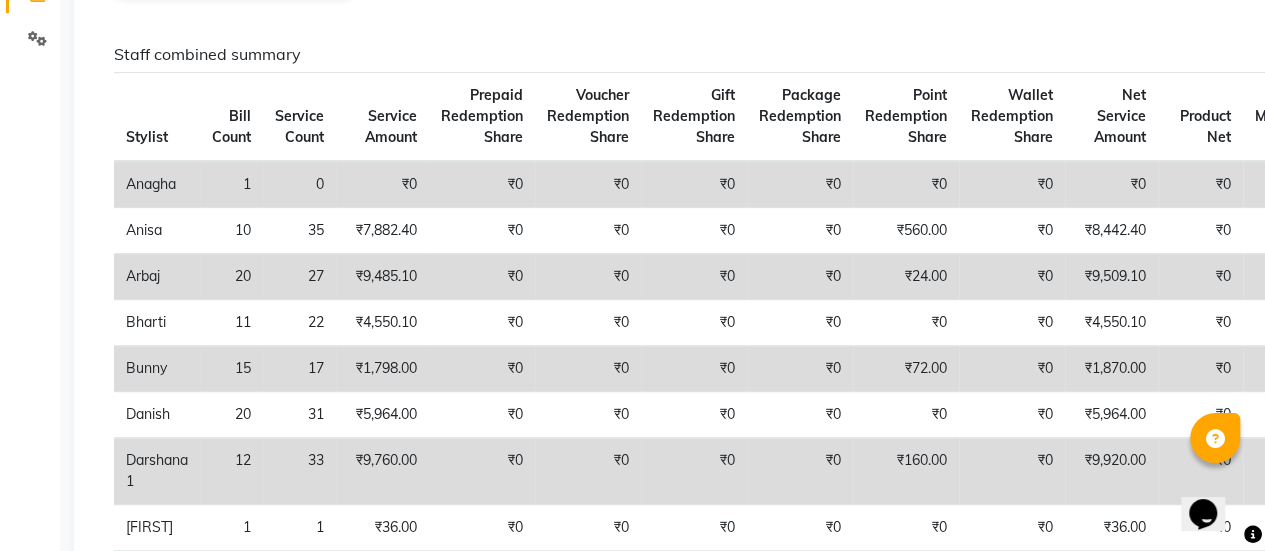 click on "₹9,509.10" 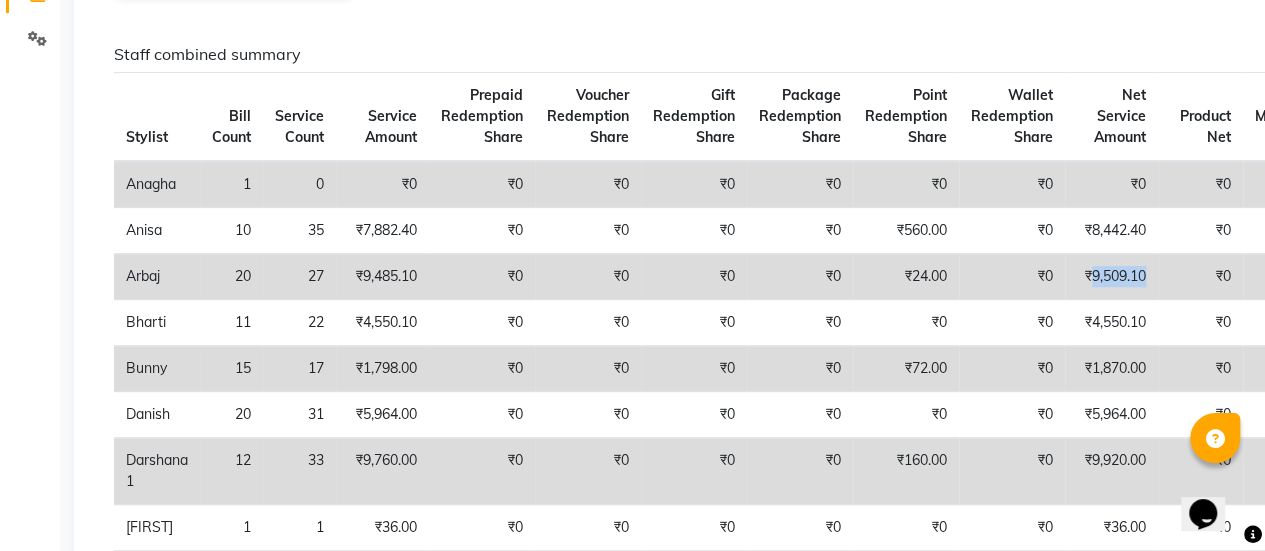 click on "₹9,509.10" 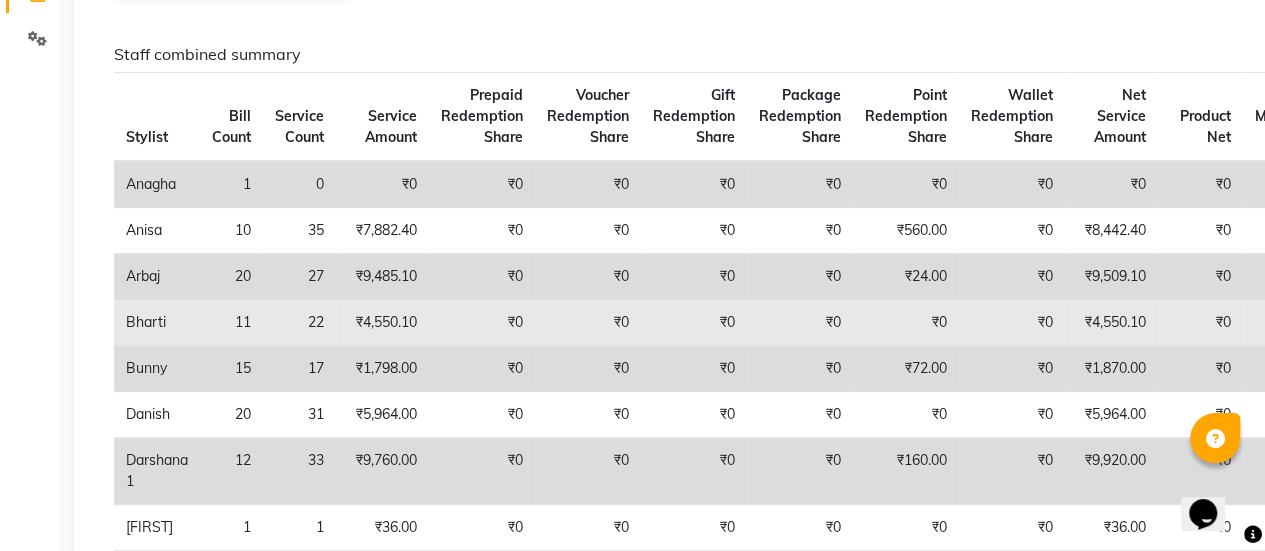 click on "₹4,550.10" 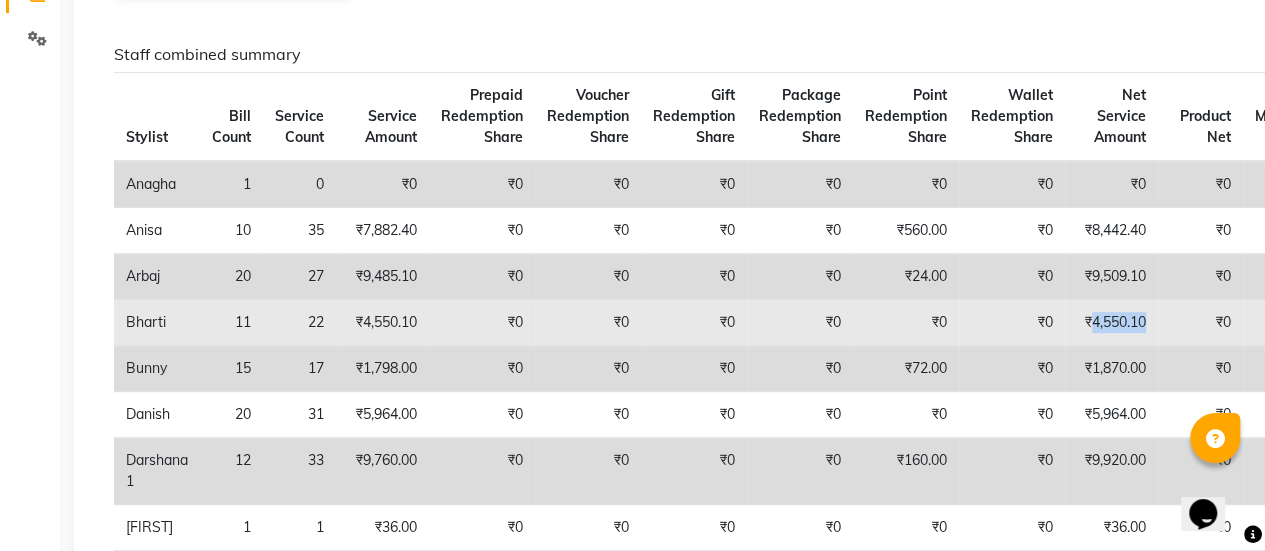 click on "₹4,550.10" 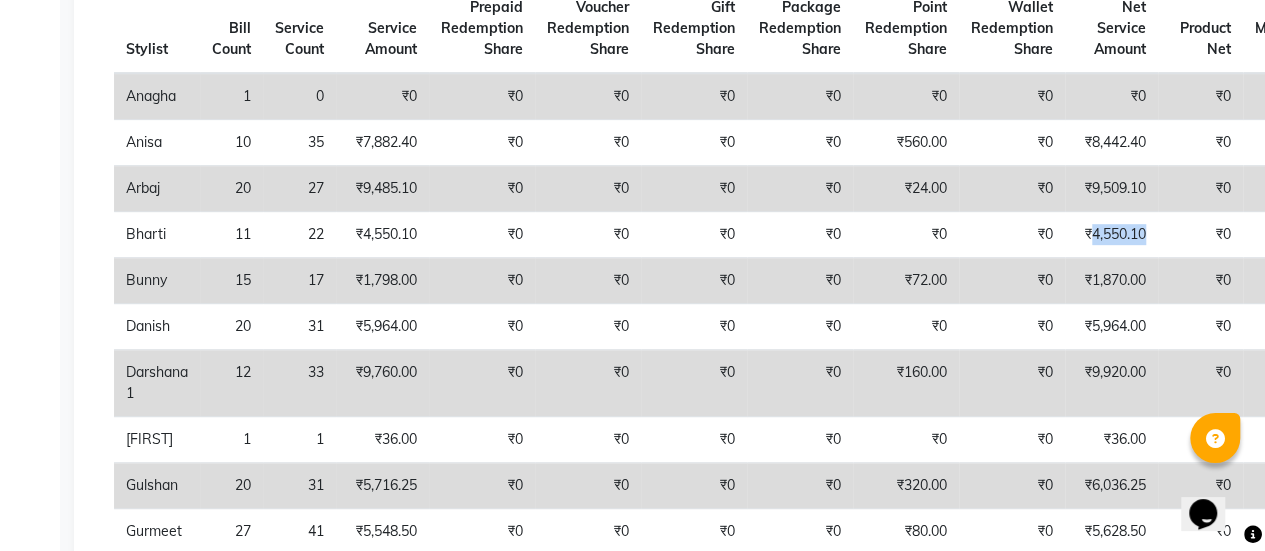 scroll, scrollTop: 366, scrollLeft: 0, axis: vertical 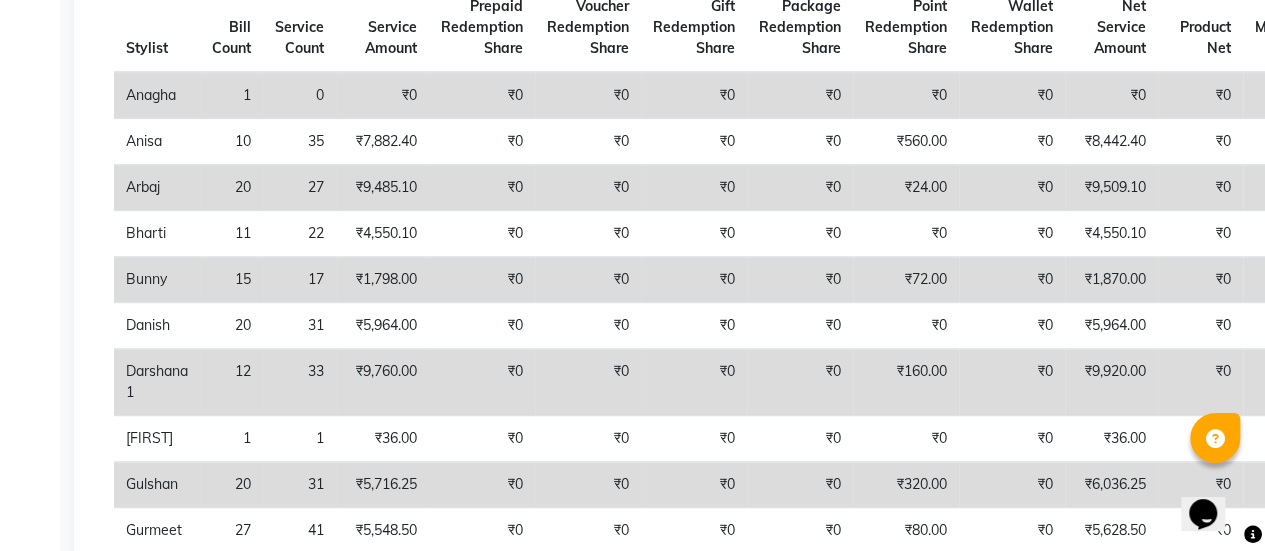 click on "₹1,870.00" 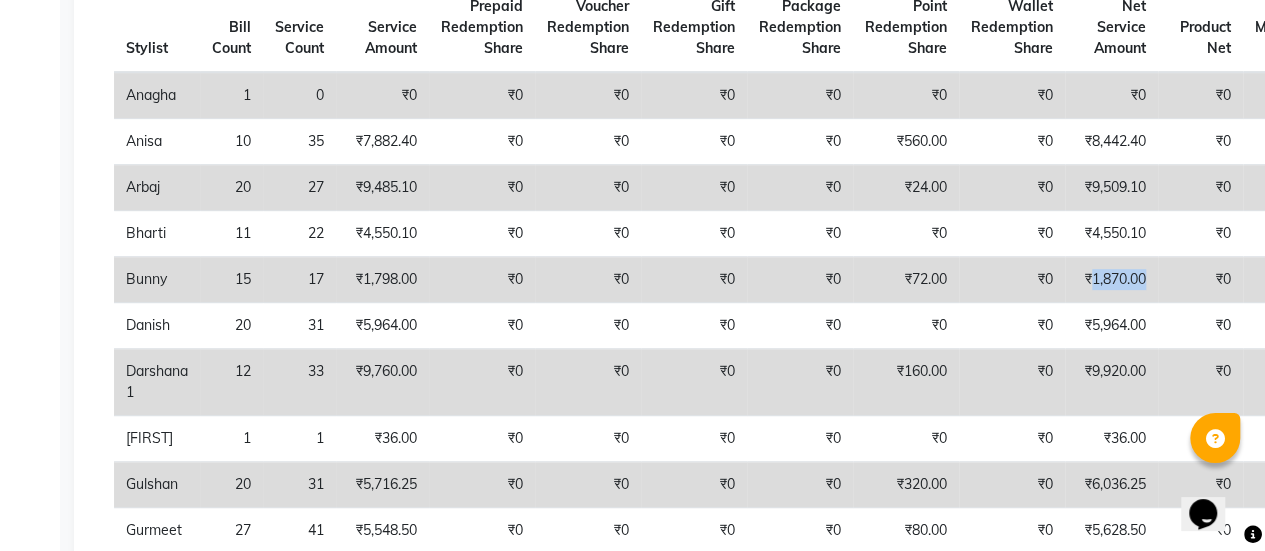 click on "₹1,870.00" 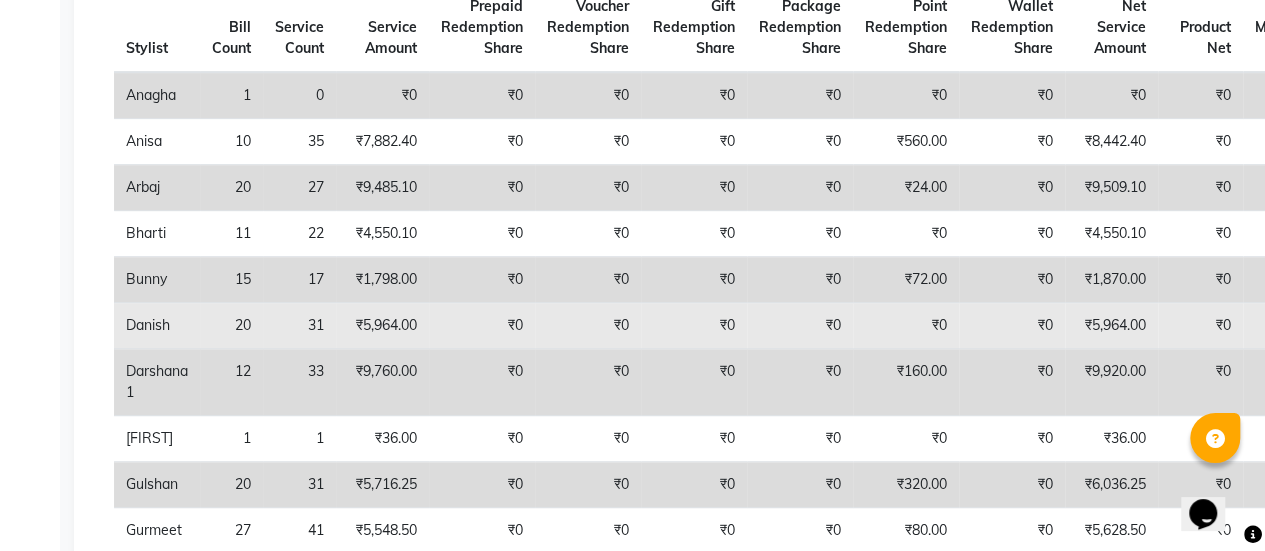 click on "₹5,964.00" 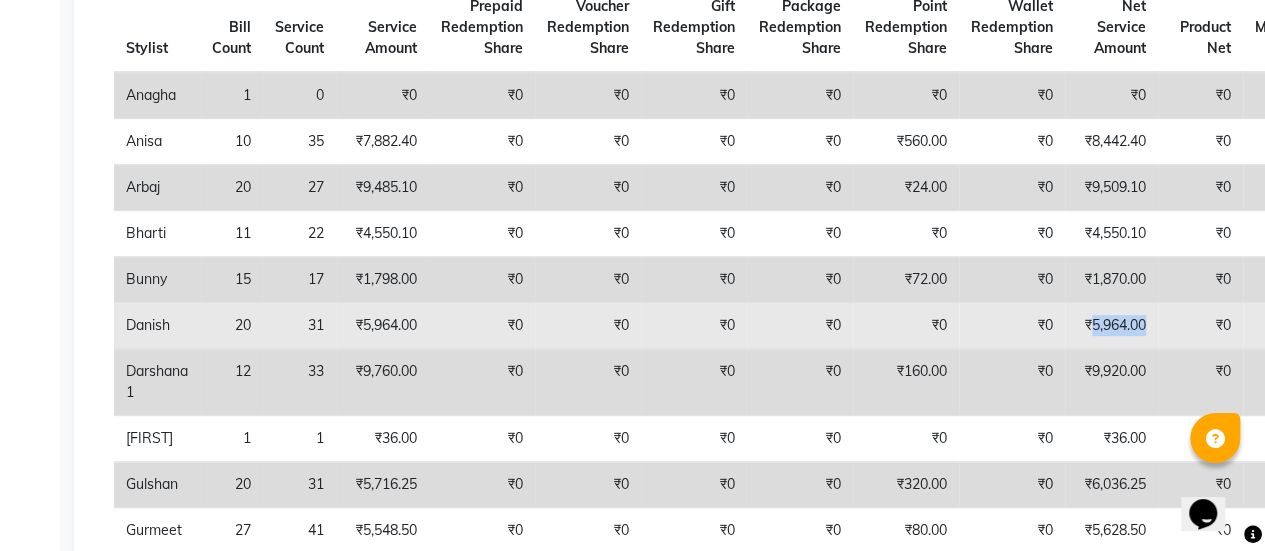 click on "₹5,964.00" 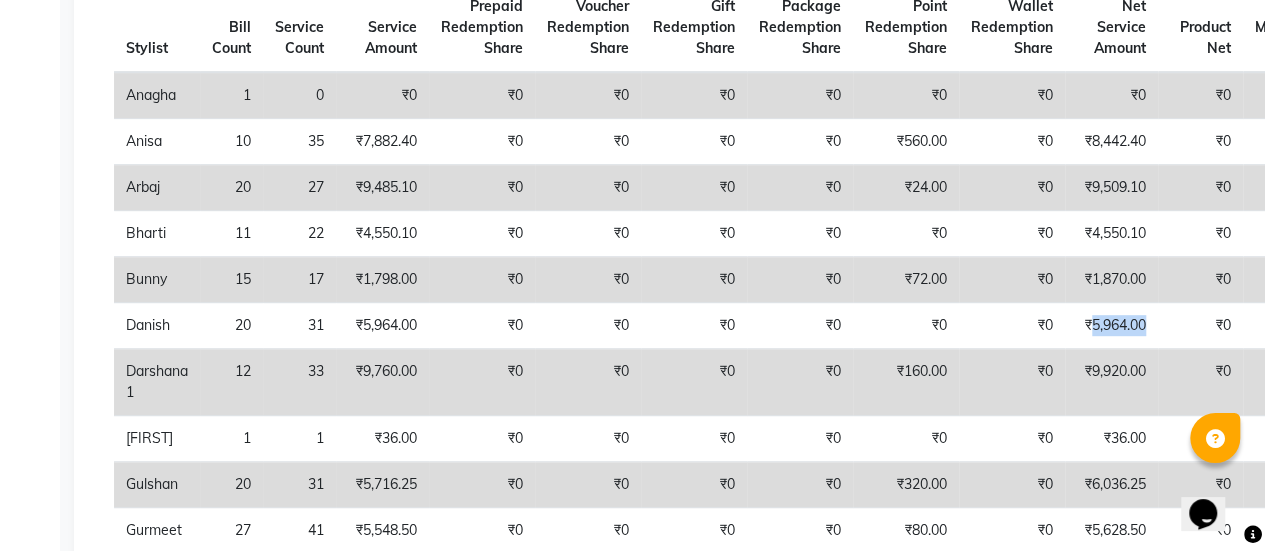 scroll, scrollTop: 458, scrollLeft: 0, axis: vertical 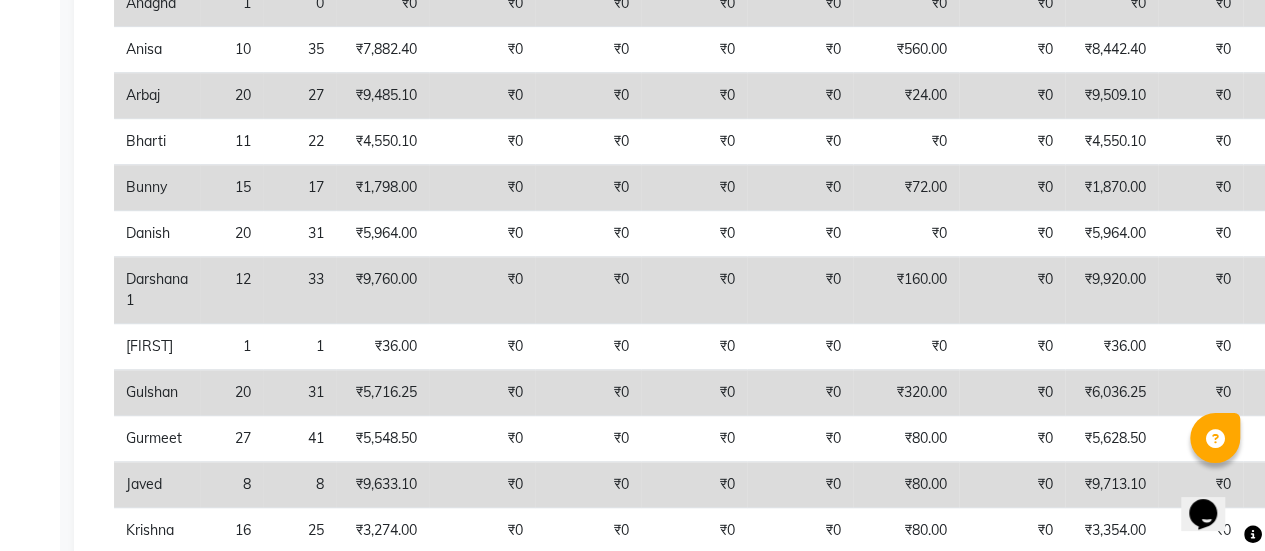 click on "₹6,036.25" 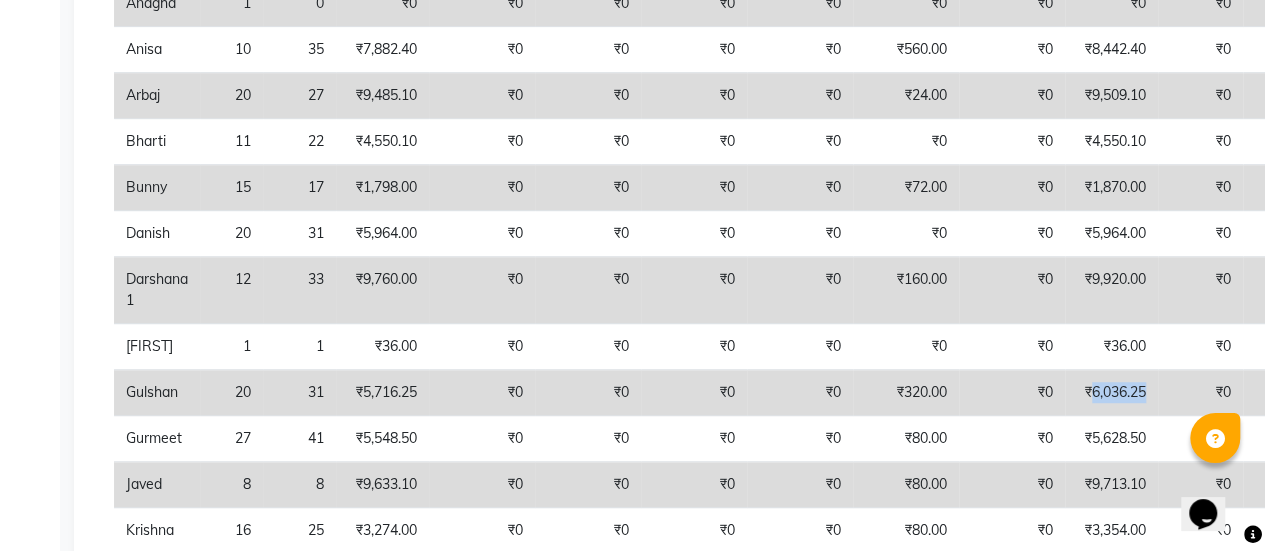 click on "₹6,036.25" 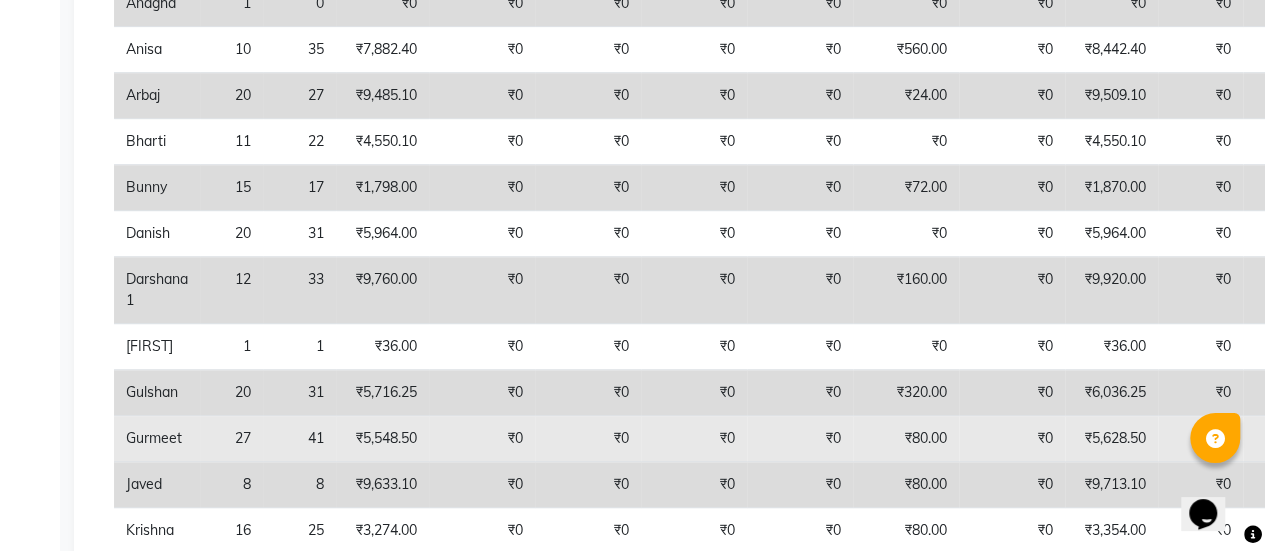 click on "₹5,628.50" 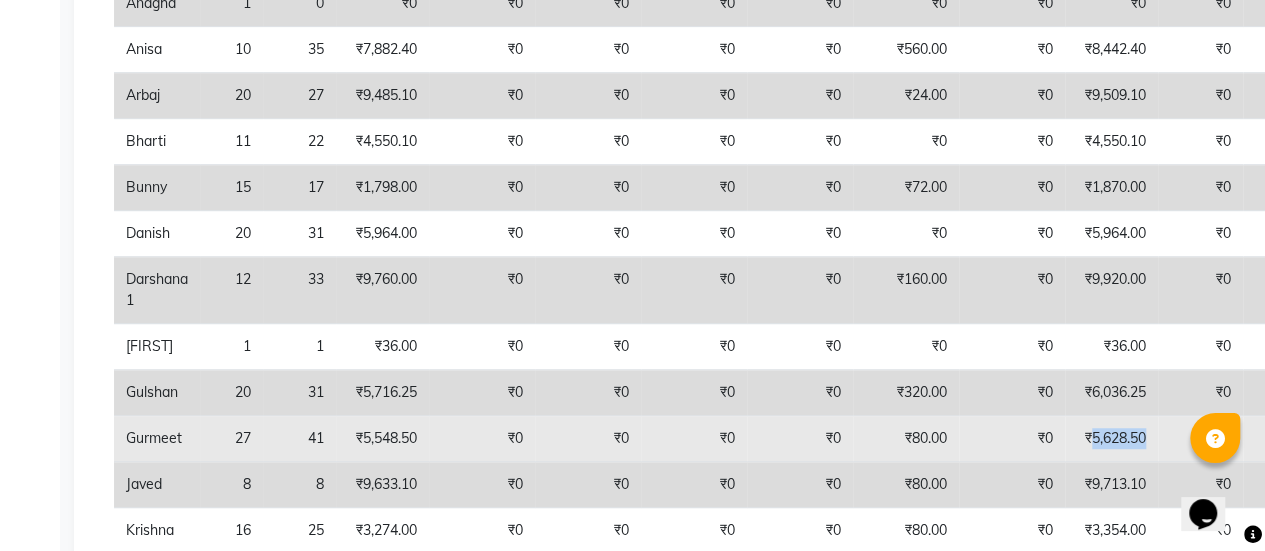 click on "₹5,628.50" 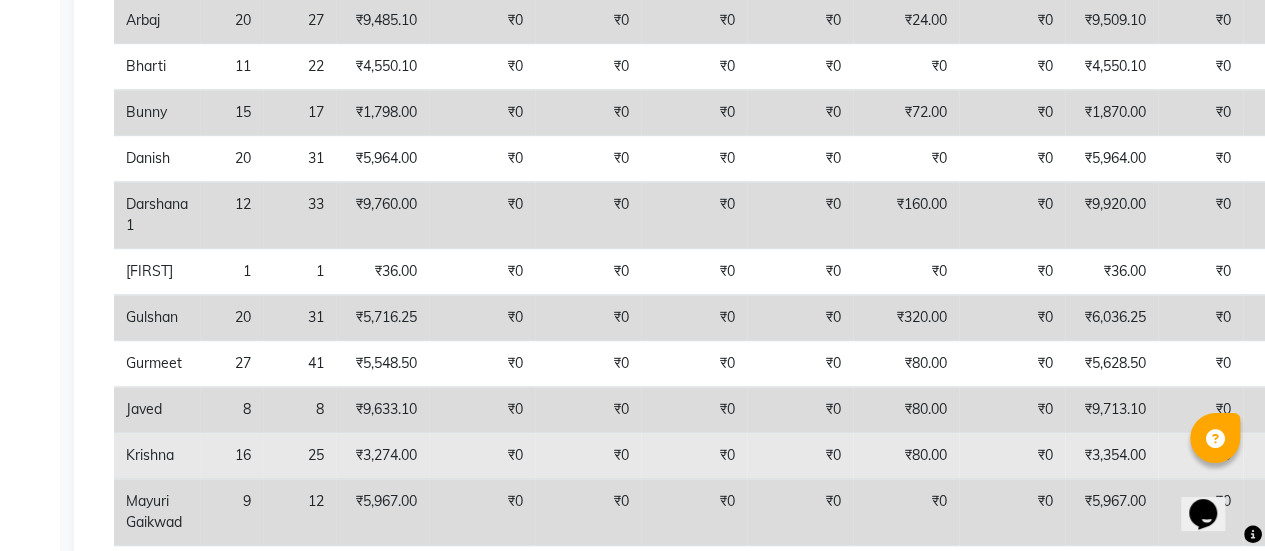 click on "₹3,354.00" 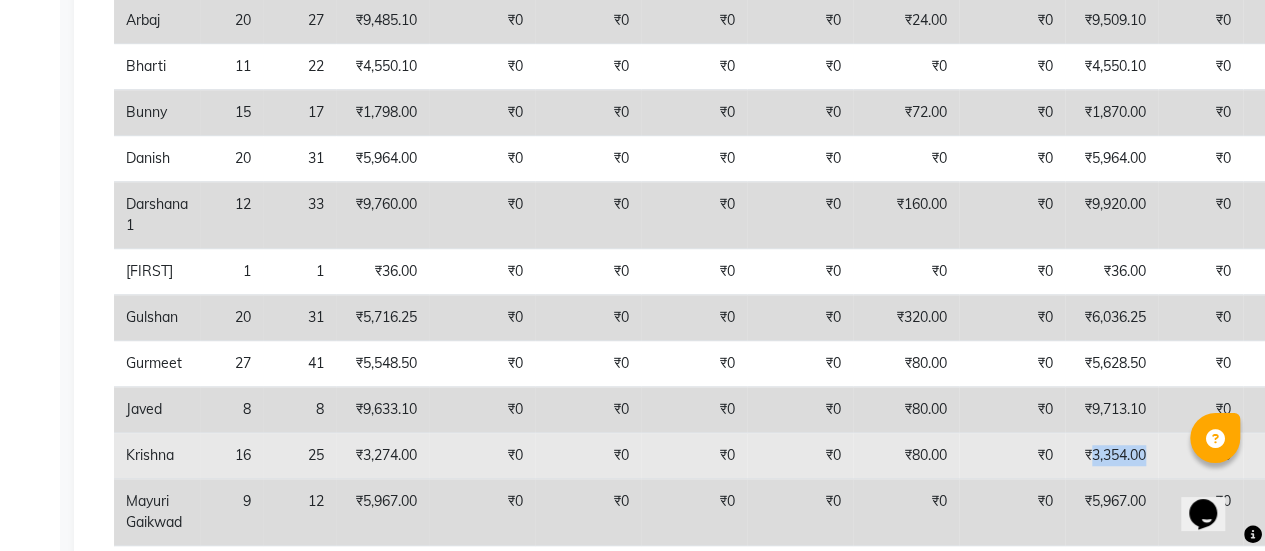 click on "₹3,354.00" 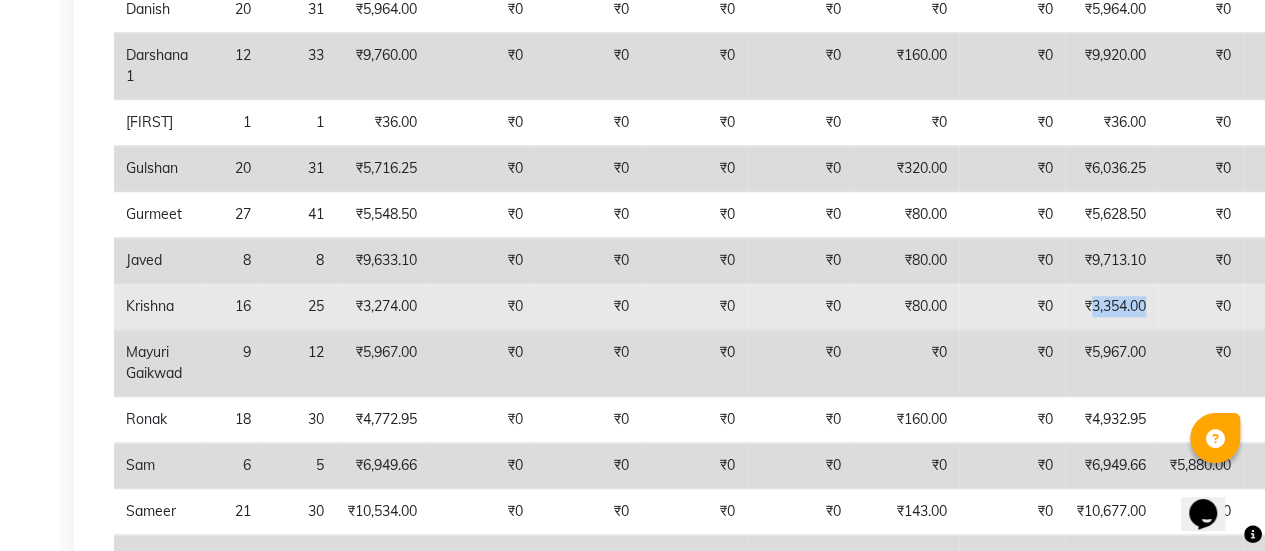 scroll, scrollTop: 685, scrollLeft: 0, axis: vertical 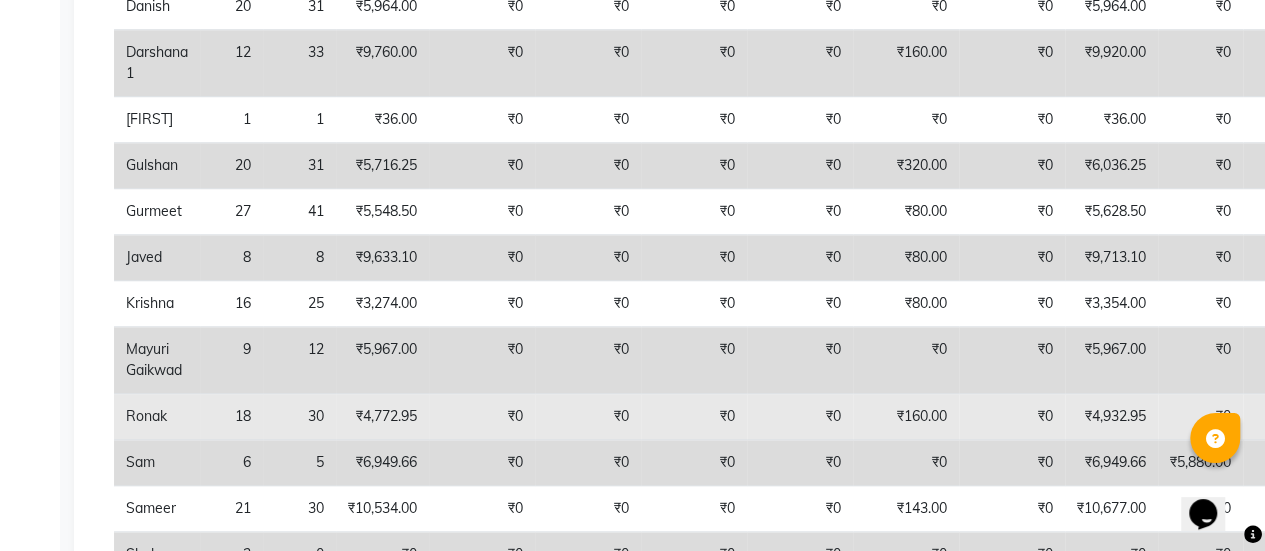 click on "₹4,932.95" 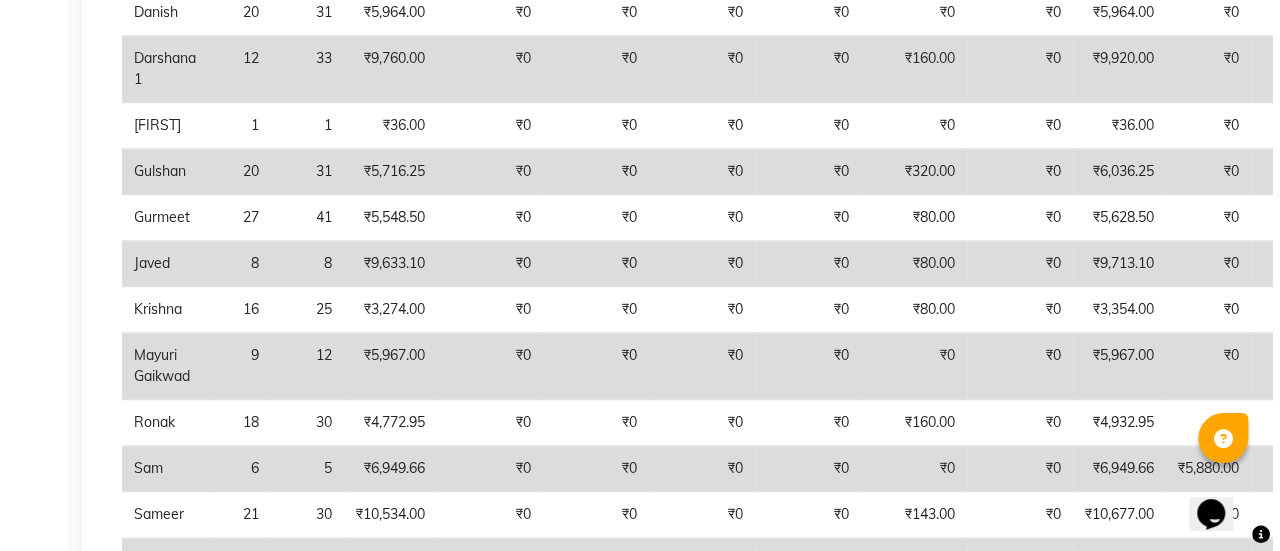 scroll, scrollTop: 0, scrollLeft: 0, axis: both 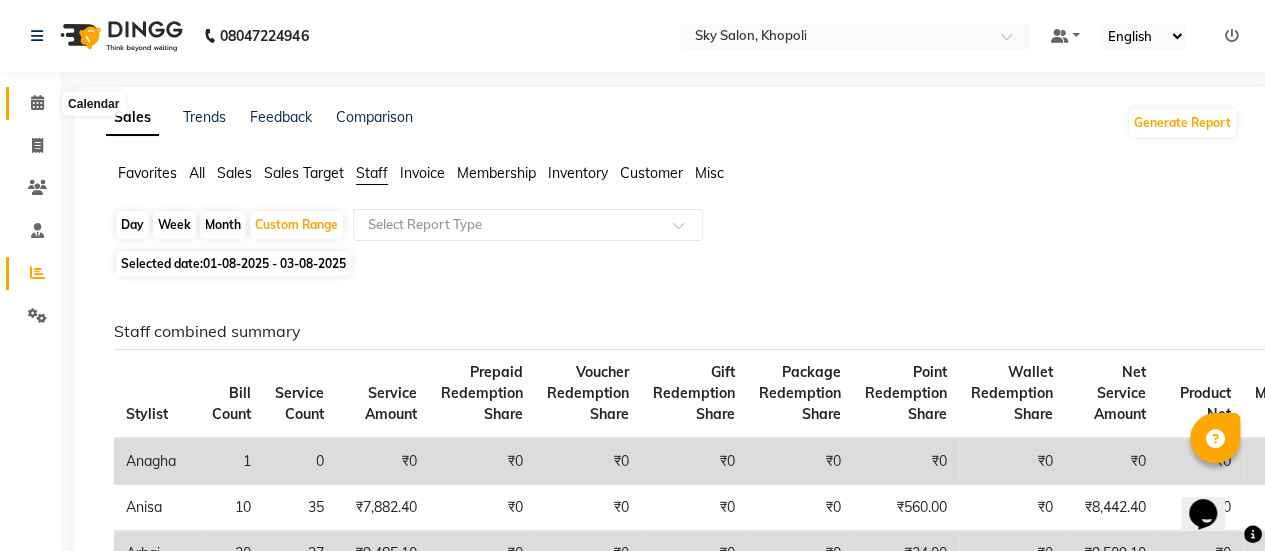 click 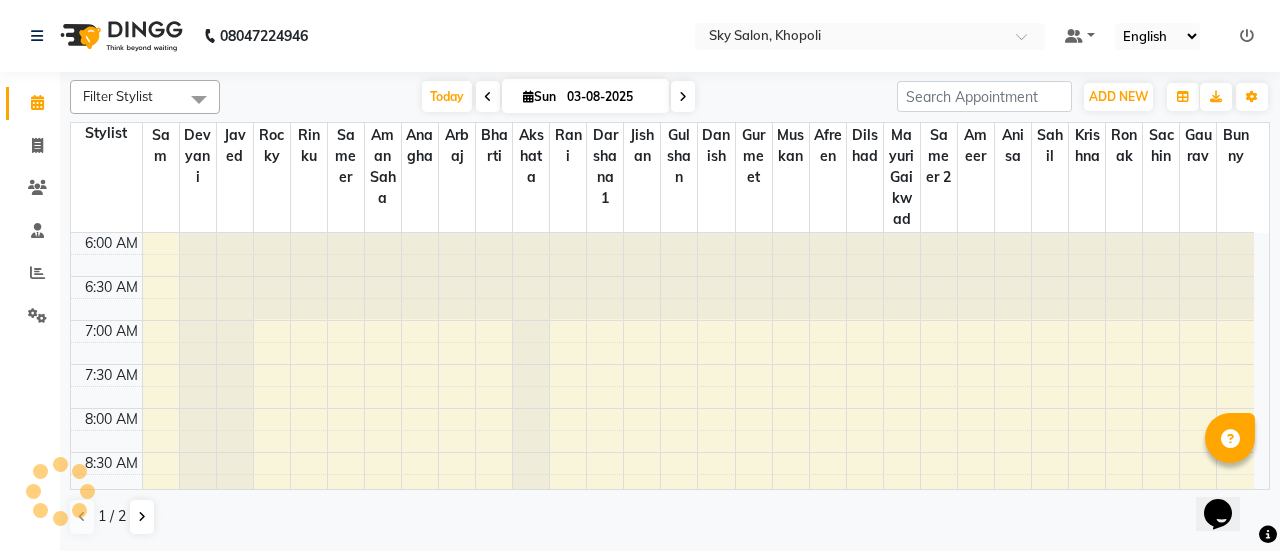 scroll, scrollTop: 0, scrollLeft: 0, axis: both 